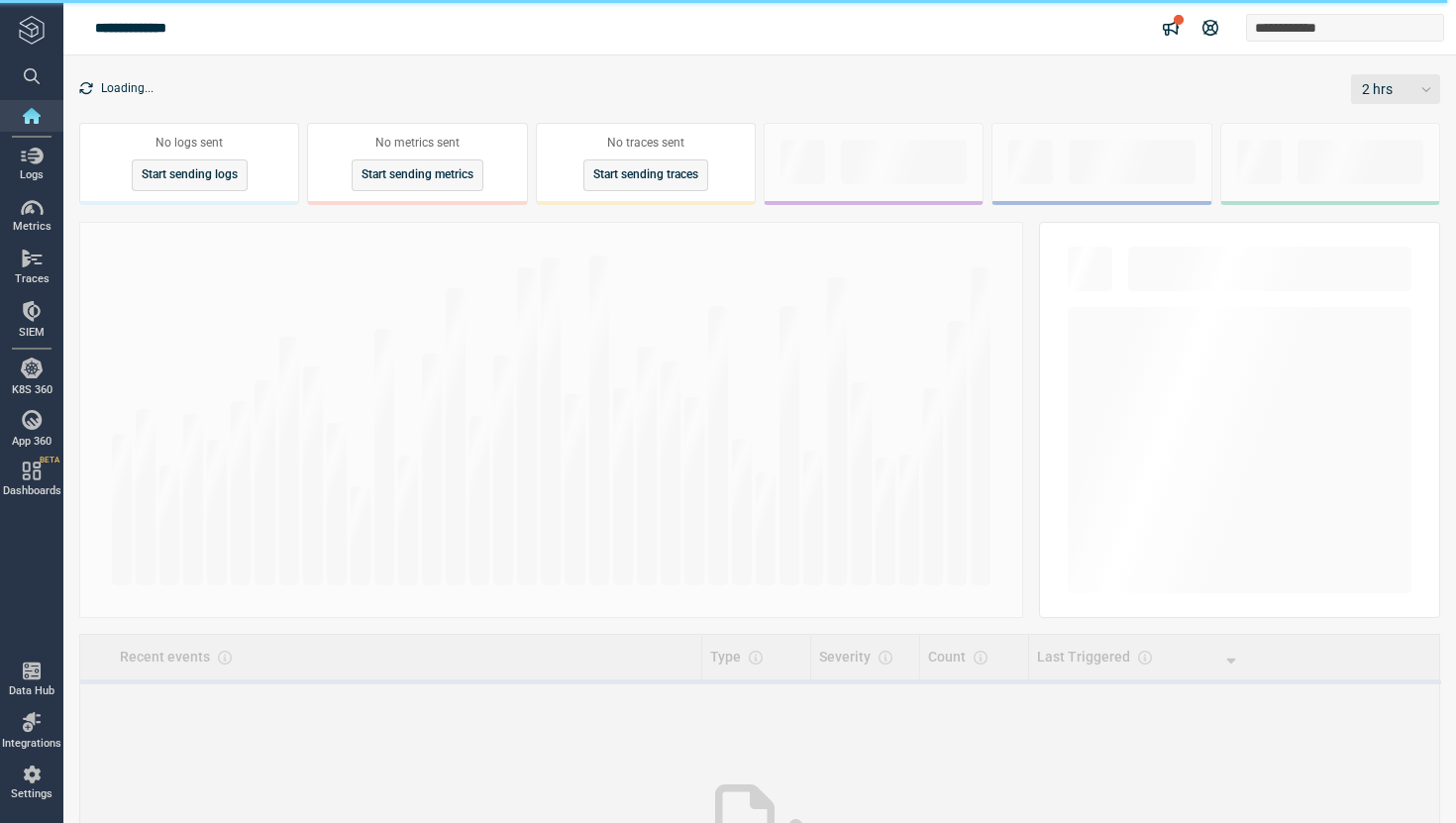 scroll, scrollTop: 0, scrollLeft: 0, axis: both 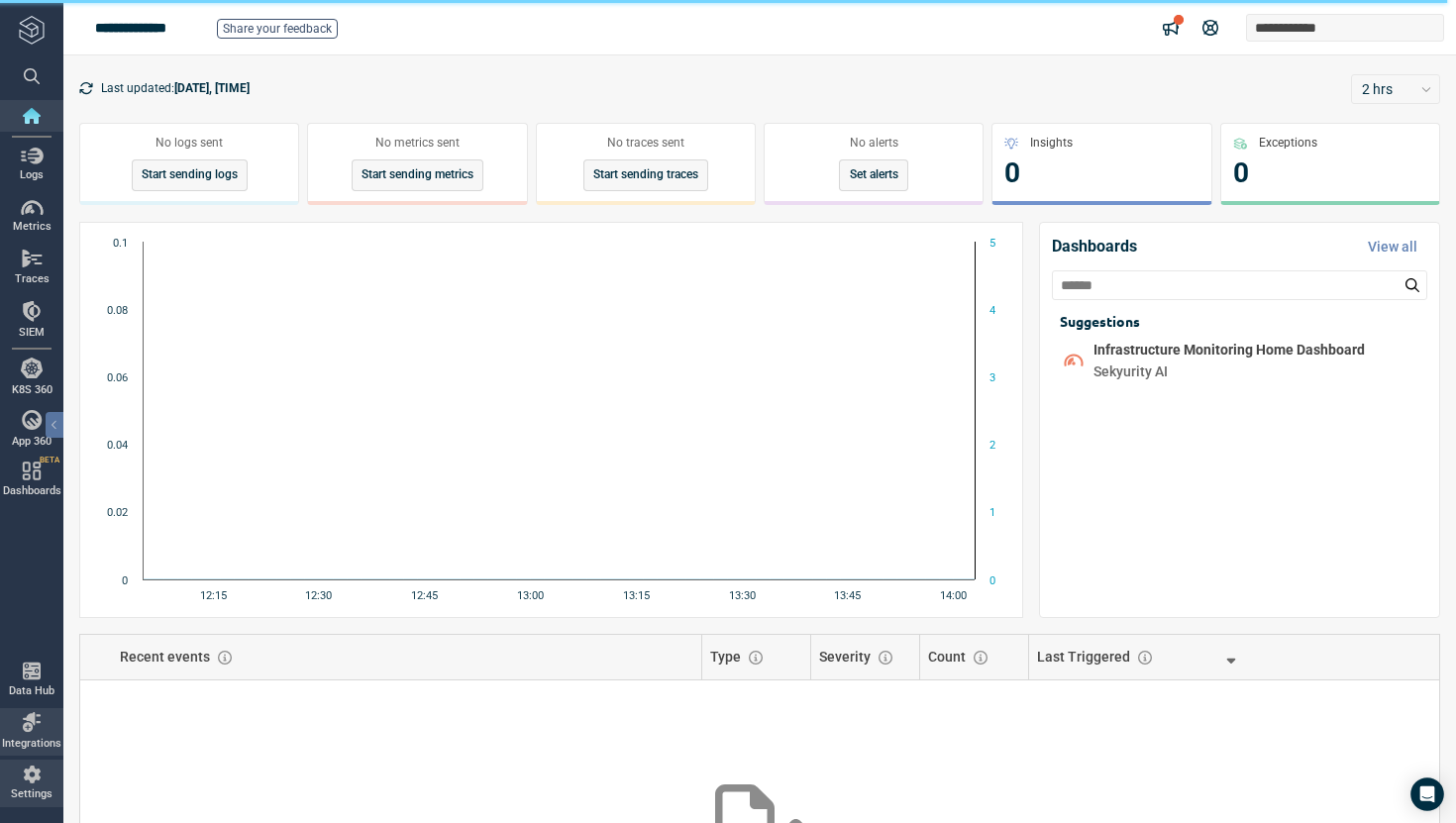 click at bounding box center [32, 774] 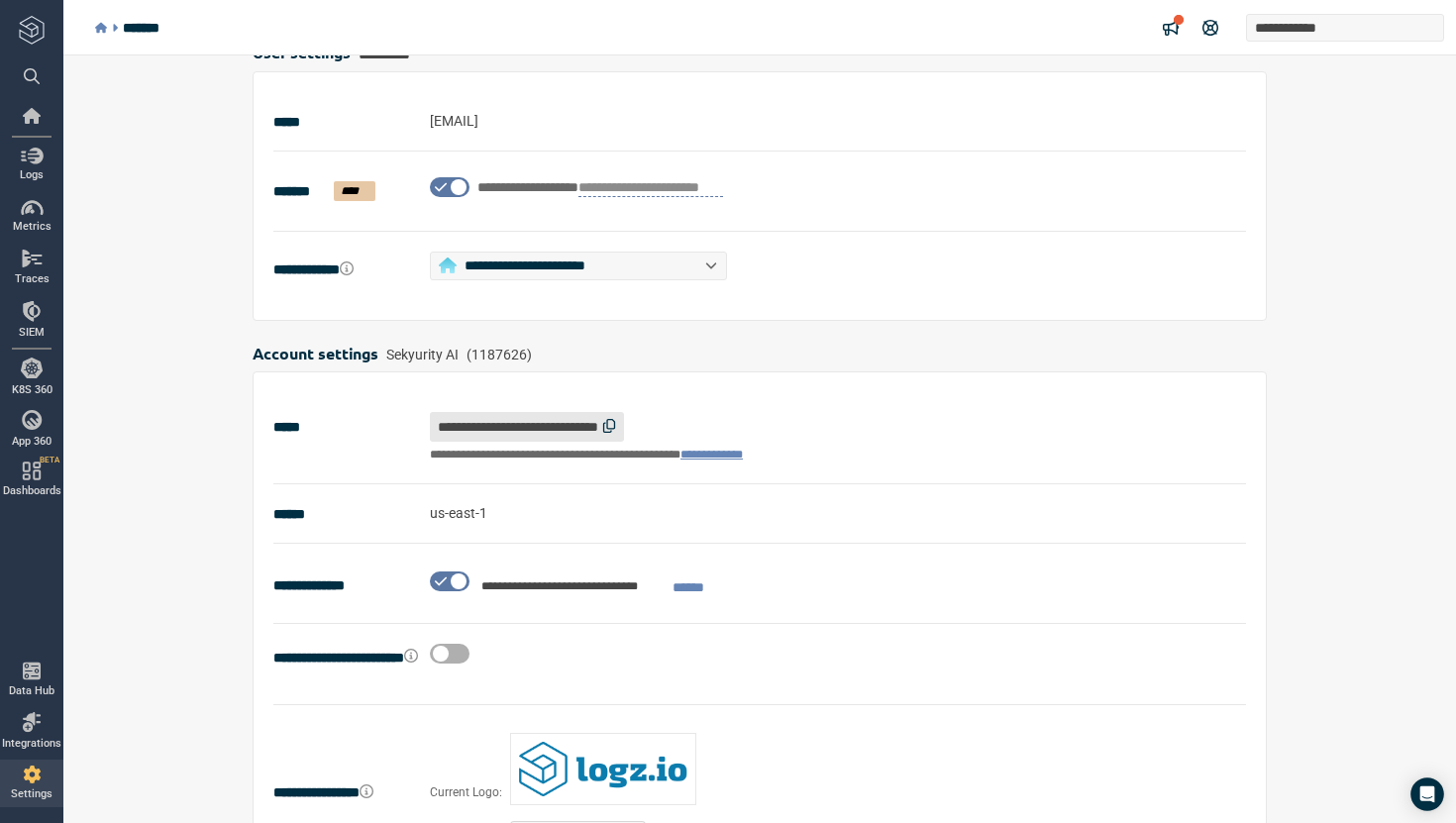 scroll, scrollTop: 51, scrollLeft: 0, axis: vertical 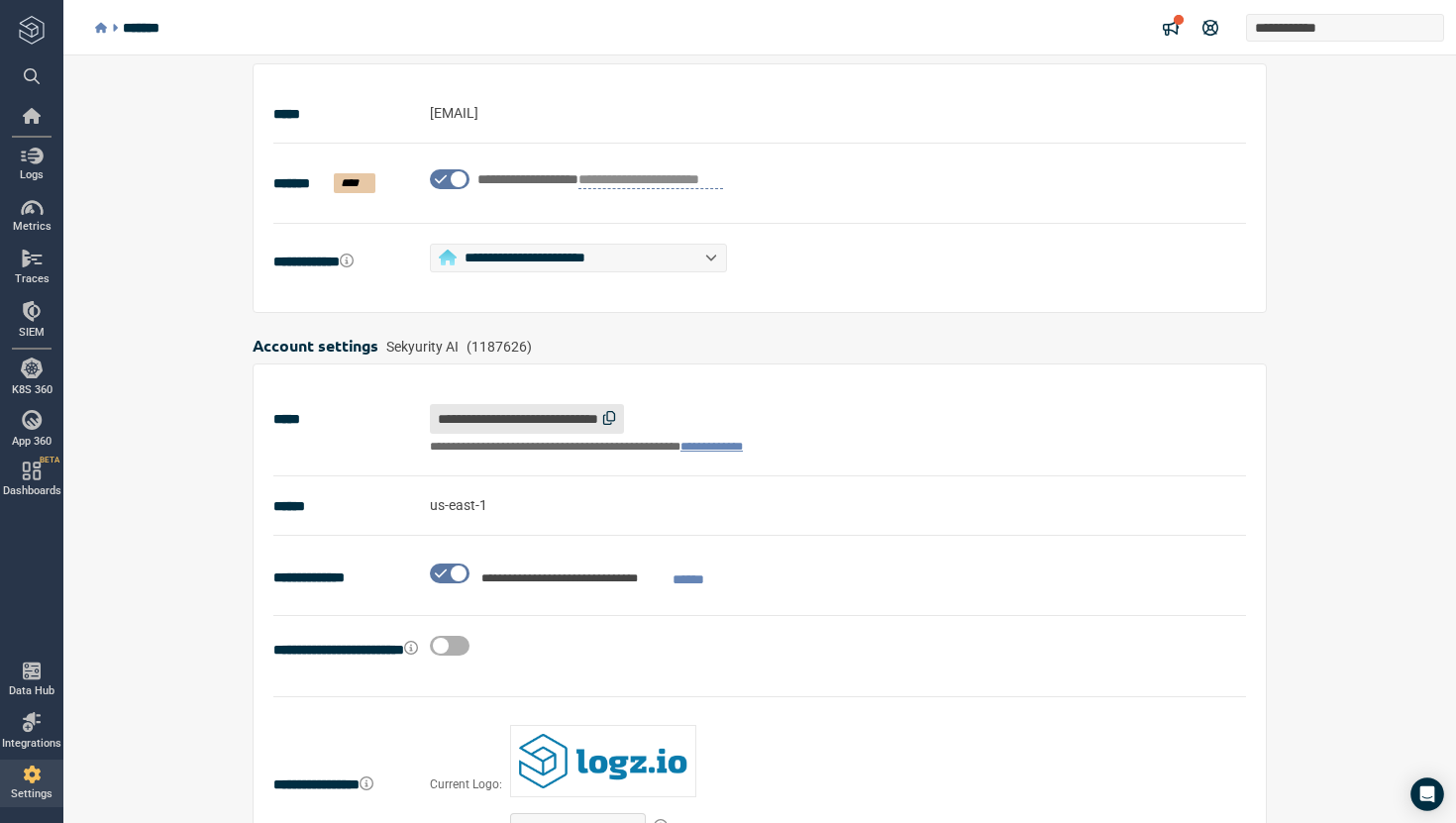 click 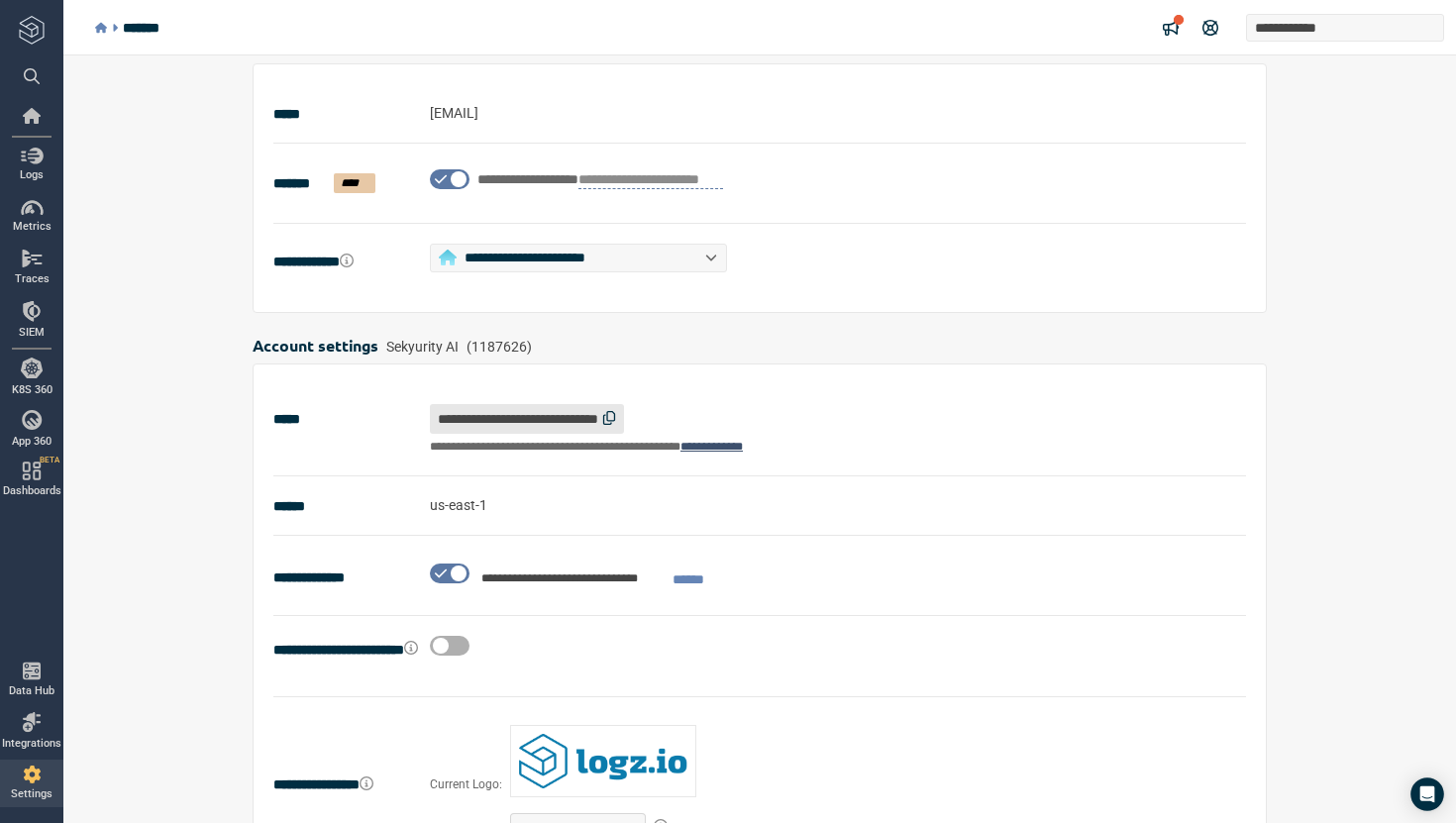 click on "**********" at bounding box center [711, 447] 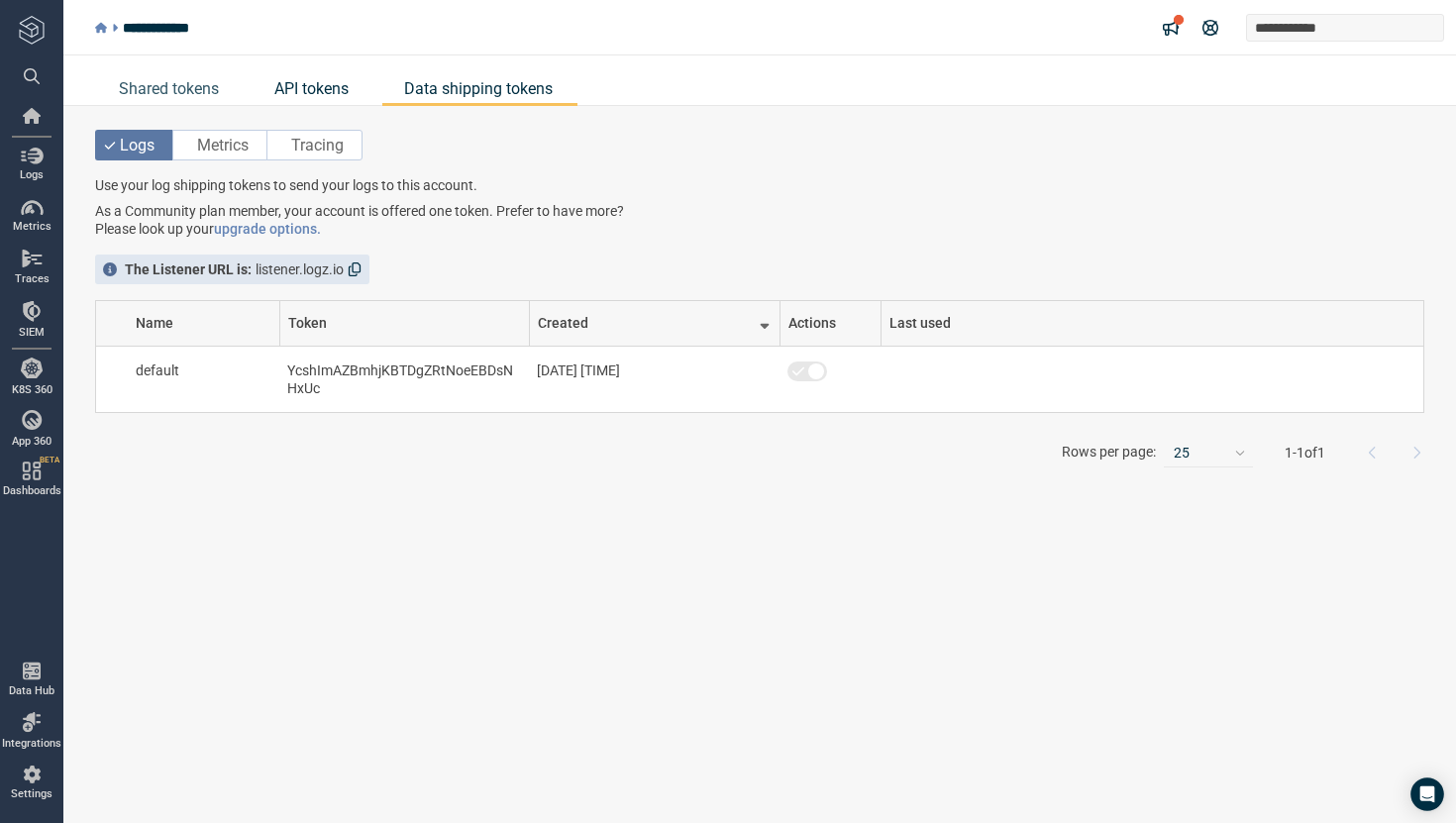 click on "API tokens" at bounding box center [311, 88] 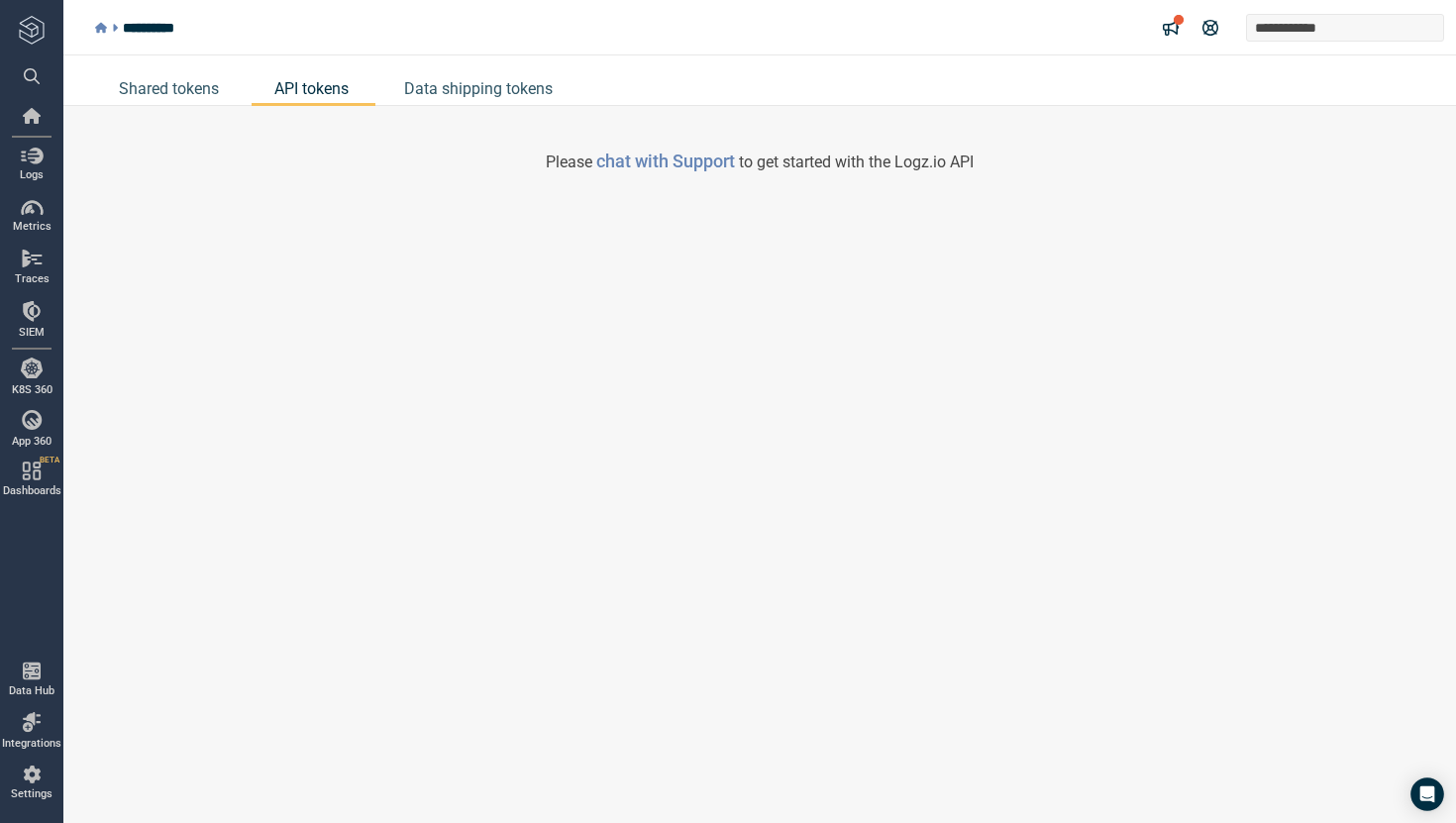 click on "API tokens" at bounding box center (311, 88) 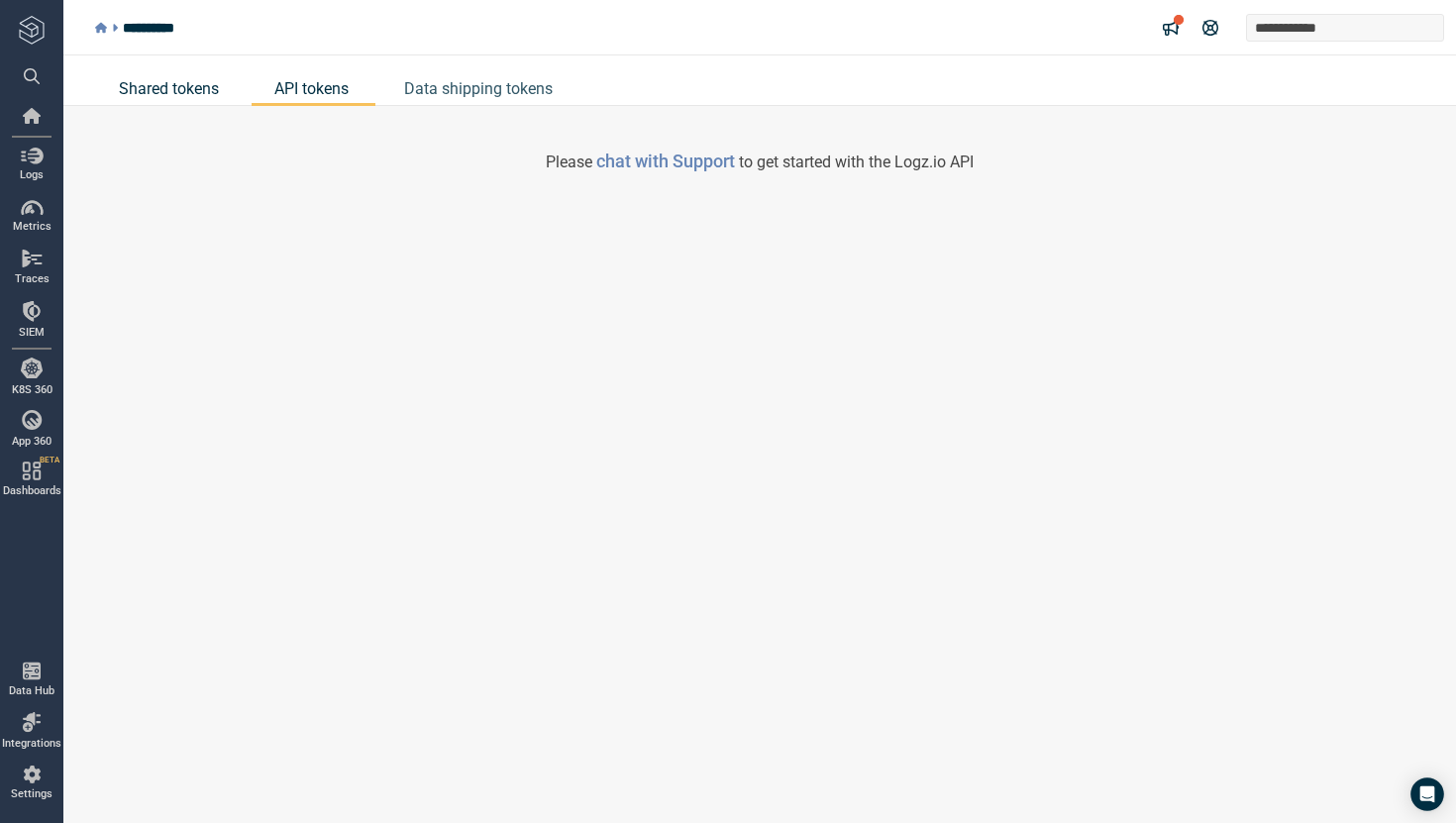 click on "Shared tokens" at bounding box center [168, 88] 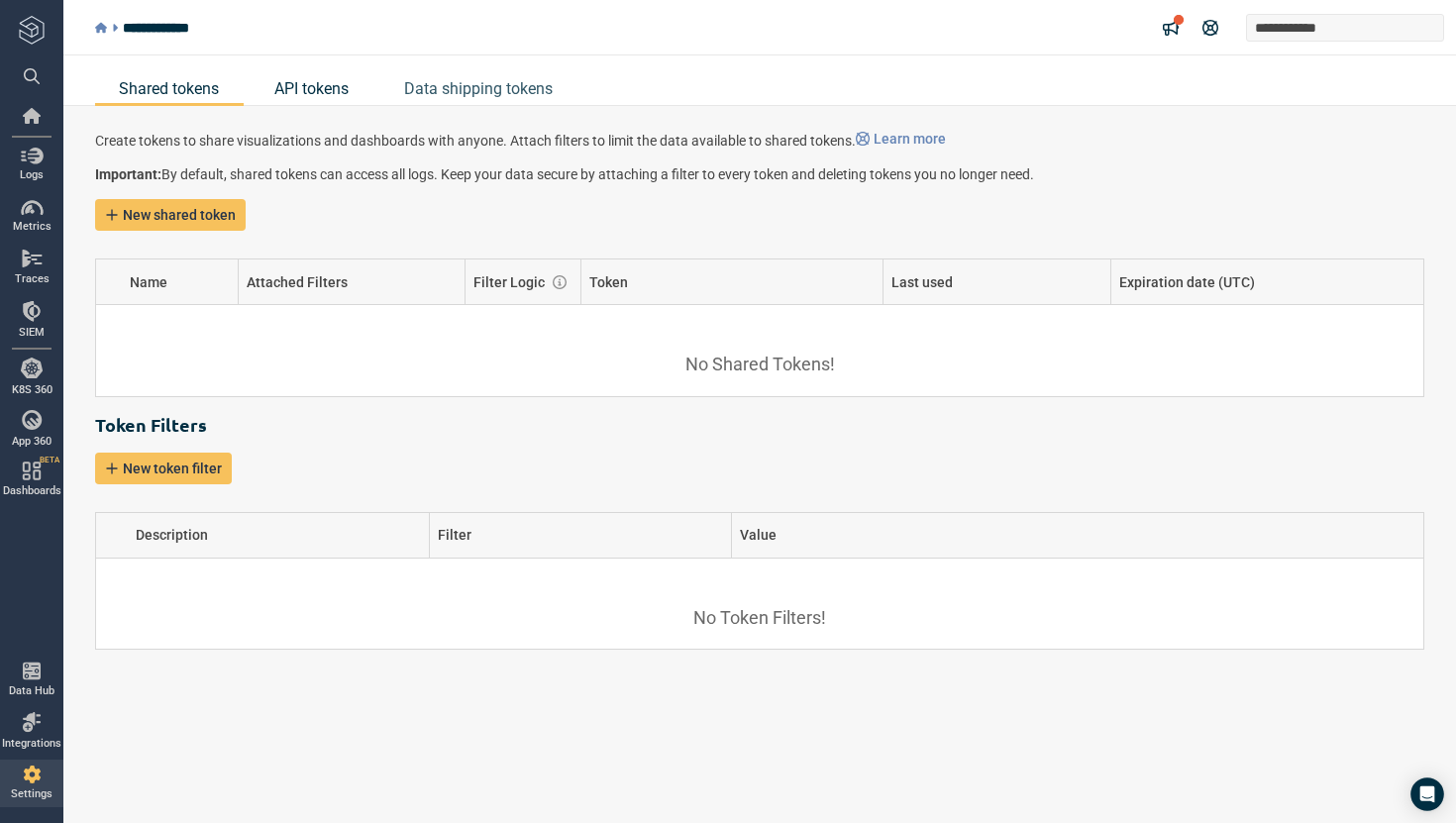 click on "API tokens" at bounding box center [311, 88] 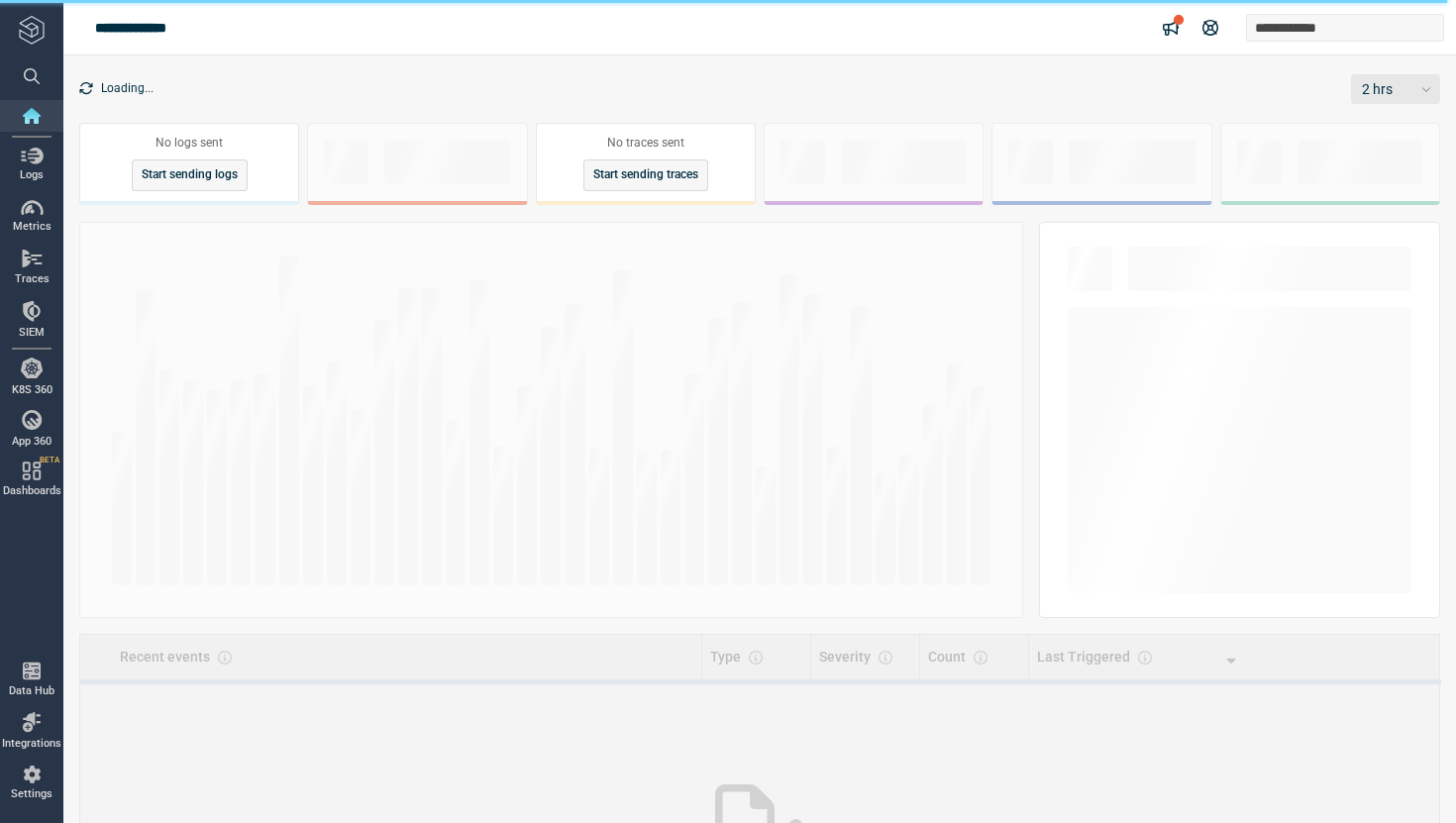 scroll, scrollTop: 0, scrollLeft: 0, axis: both 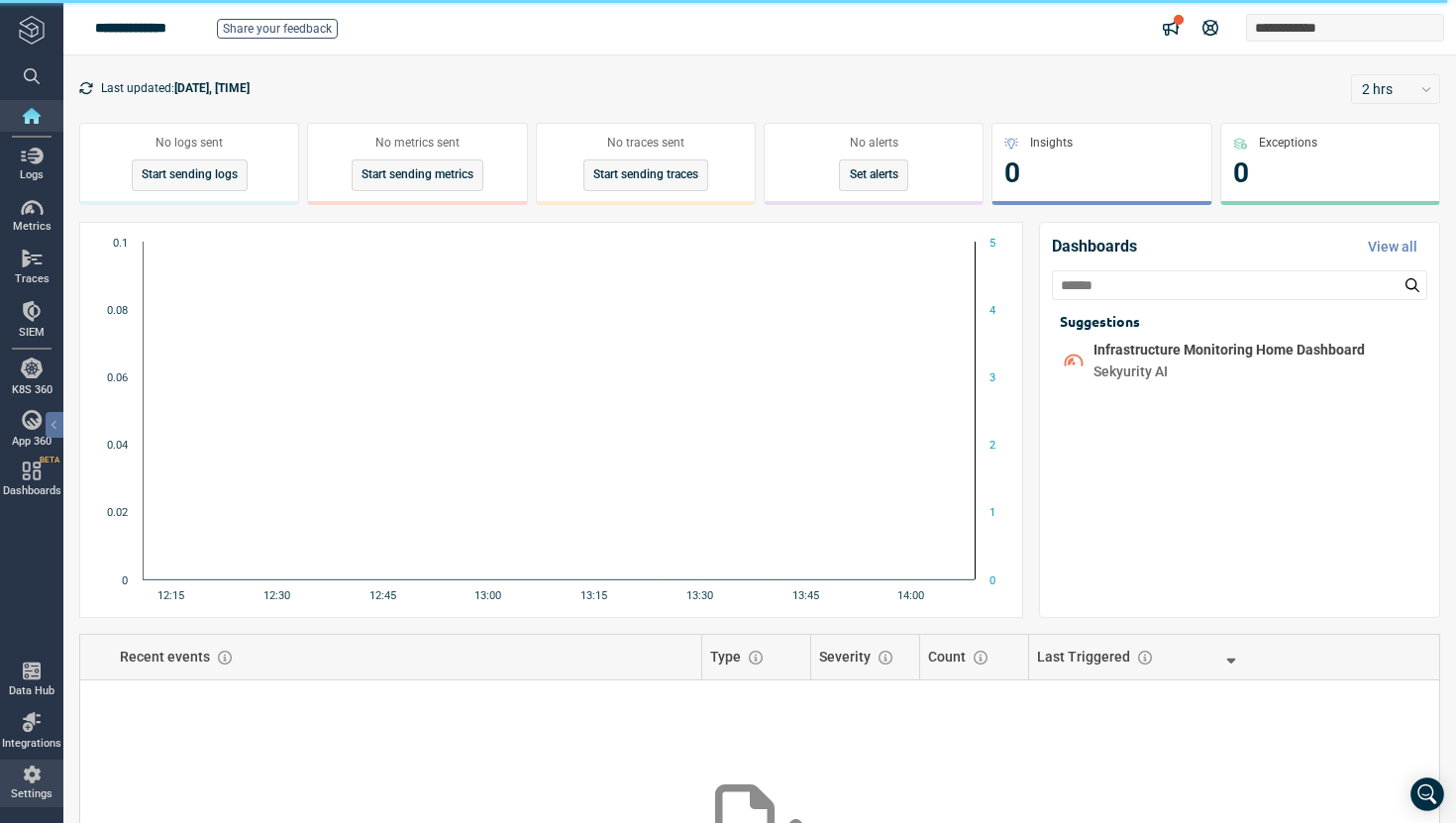 click at bounding box center (32, 774) 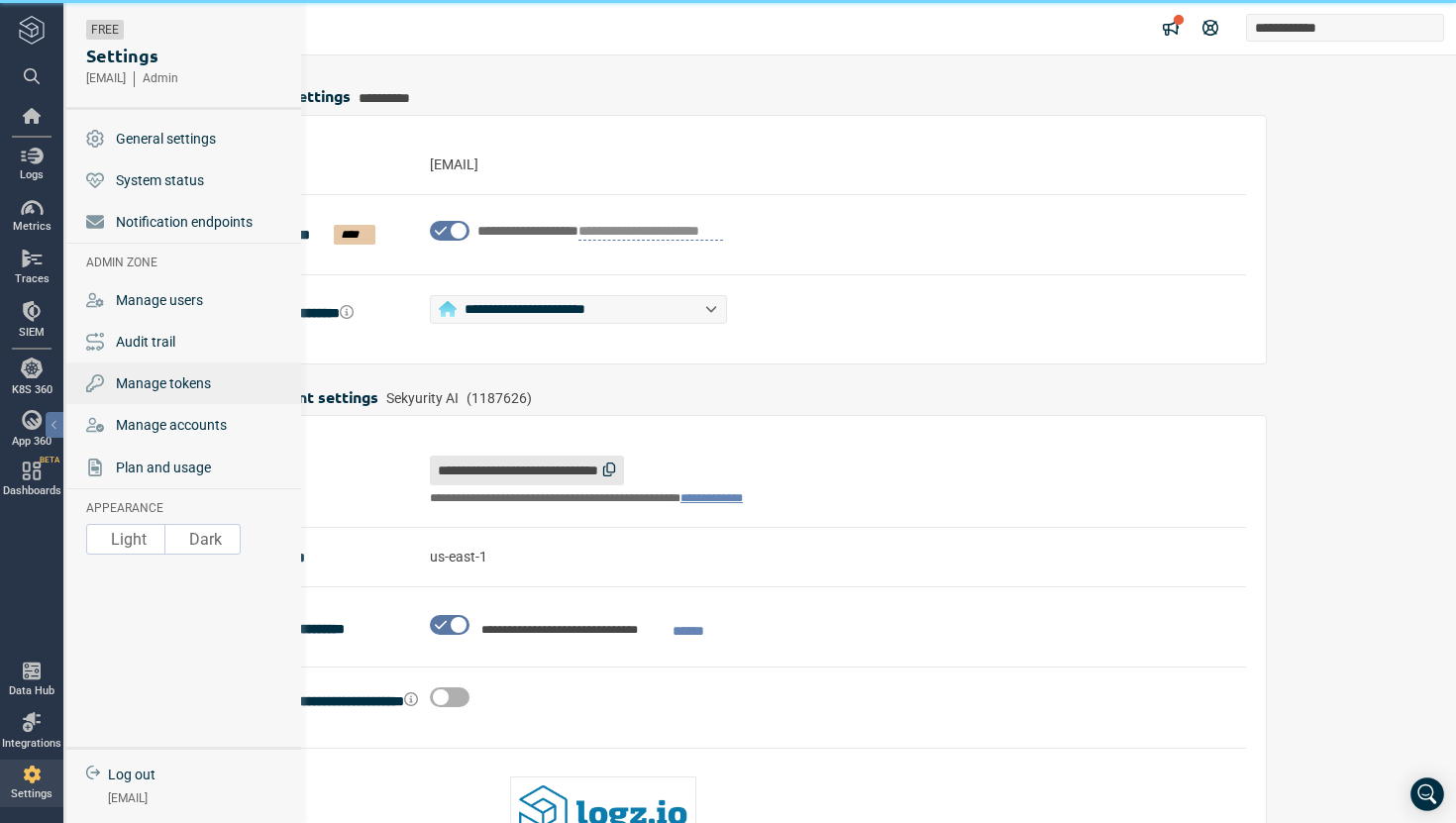 click on "Manage tokens" at bounding box center [163, 383] 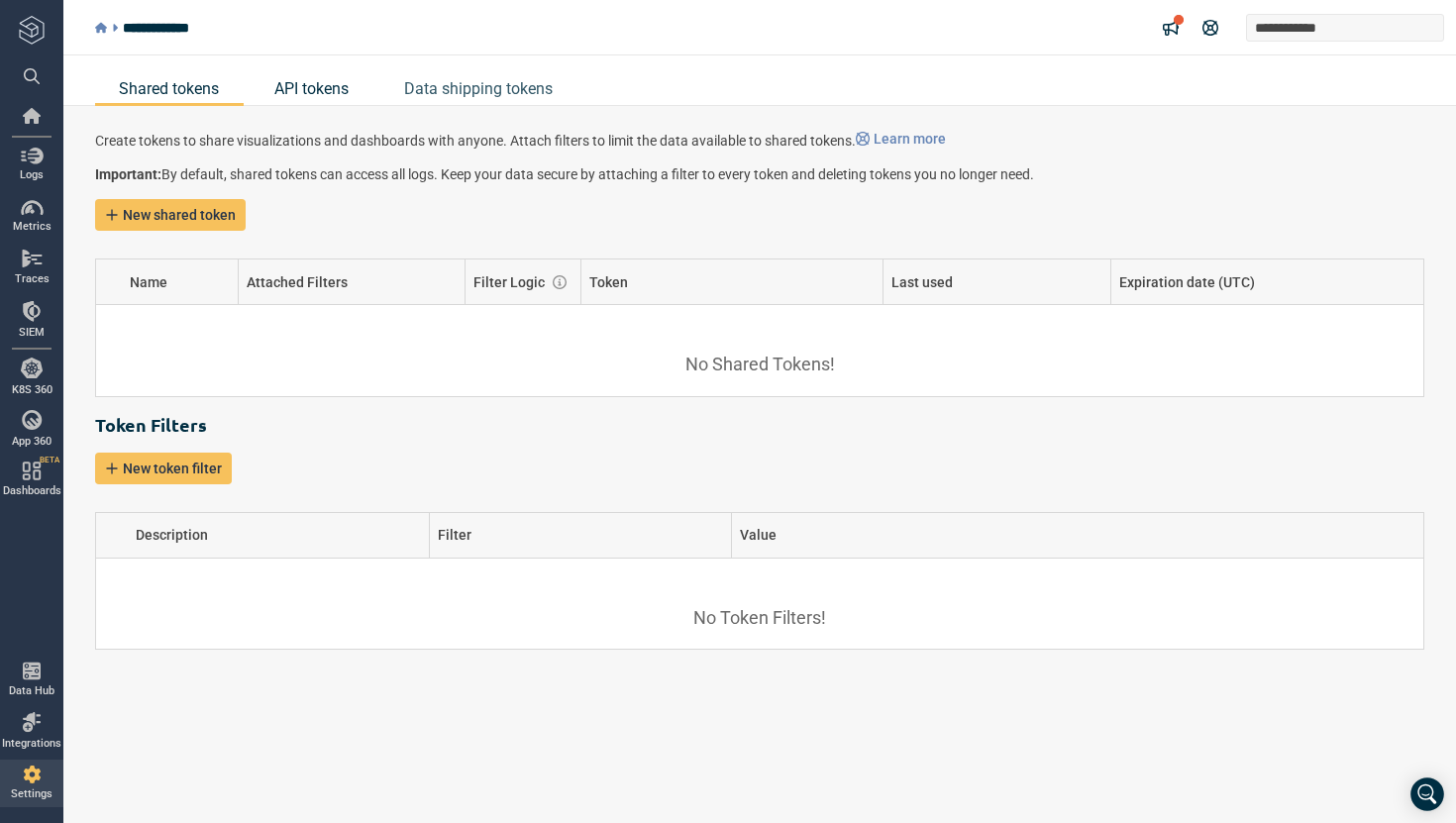 click on "API tokens" at bounding box center [311, 88] 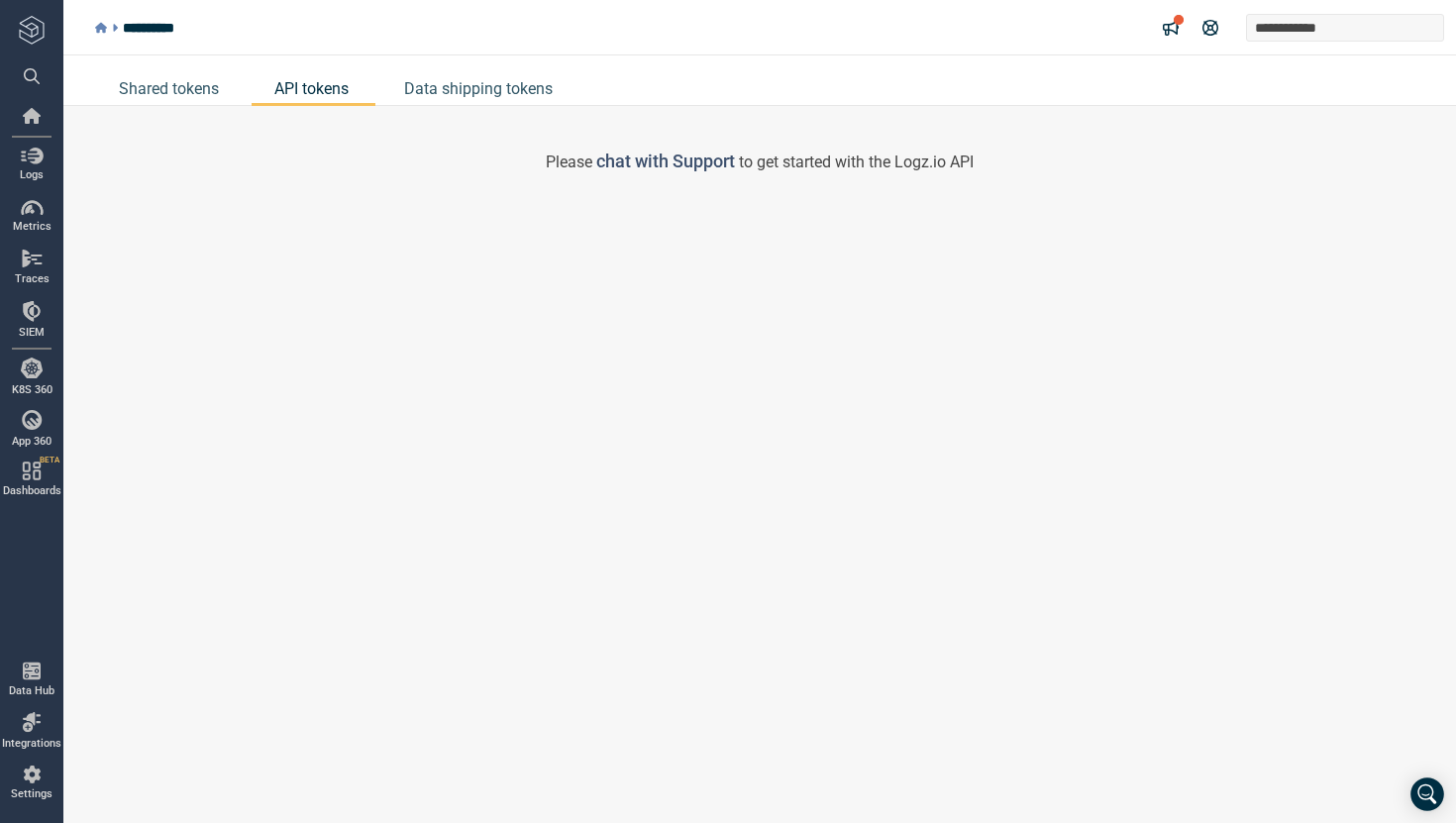 click on "chat with Support" at bounding box center [666, 160] 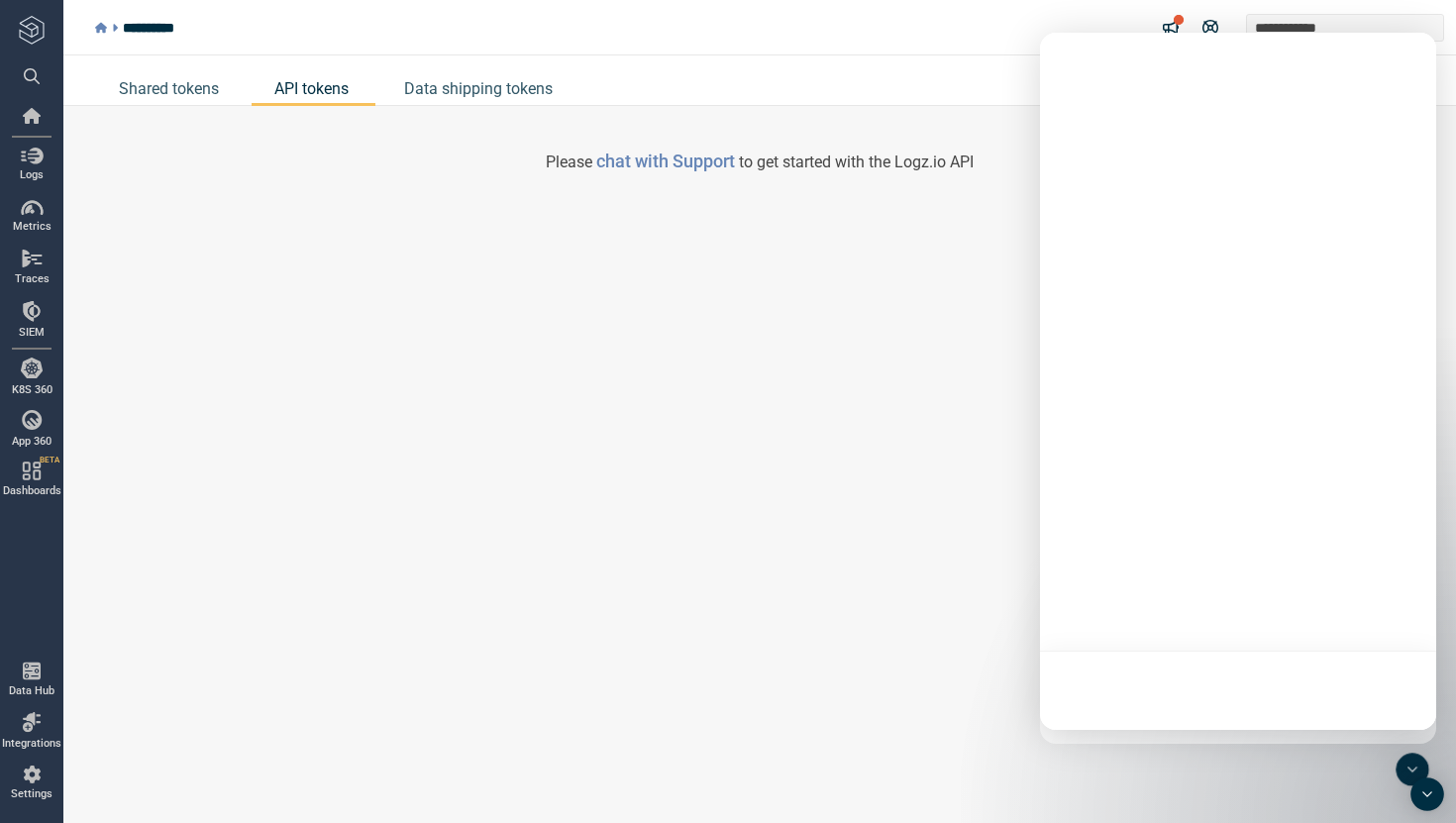 scroll, scrollTop: 0, scrollLeft: 0, axis: both 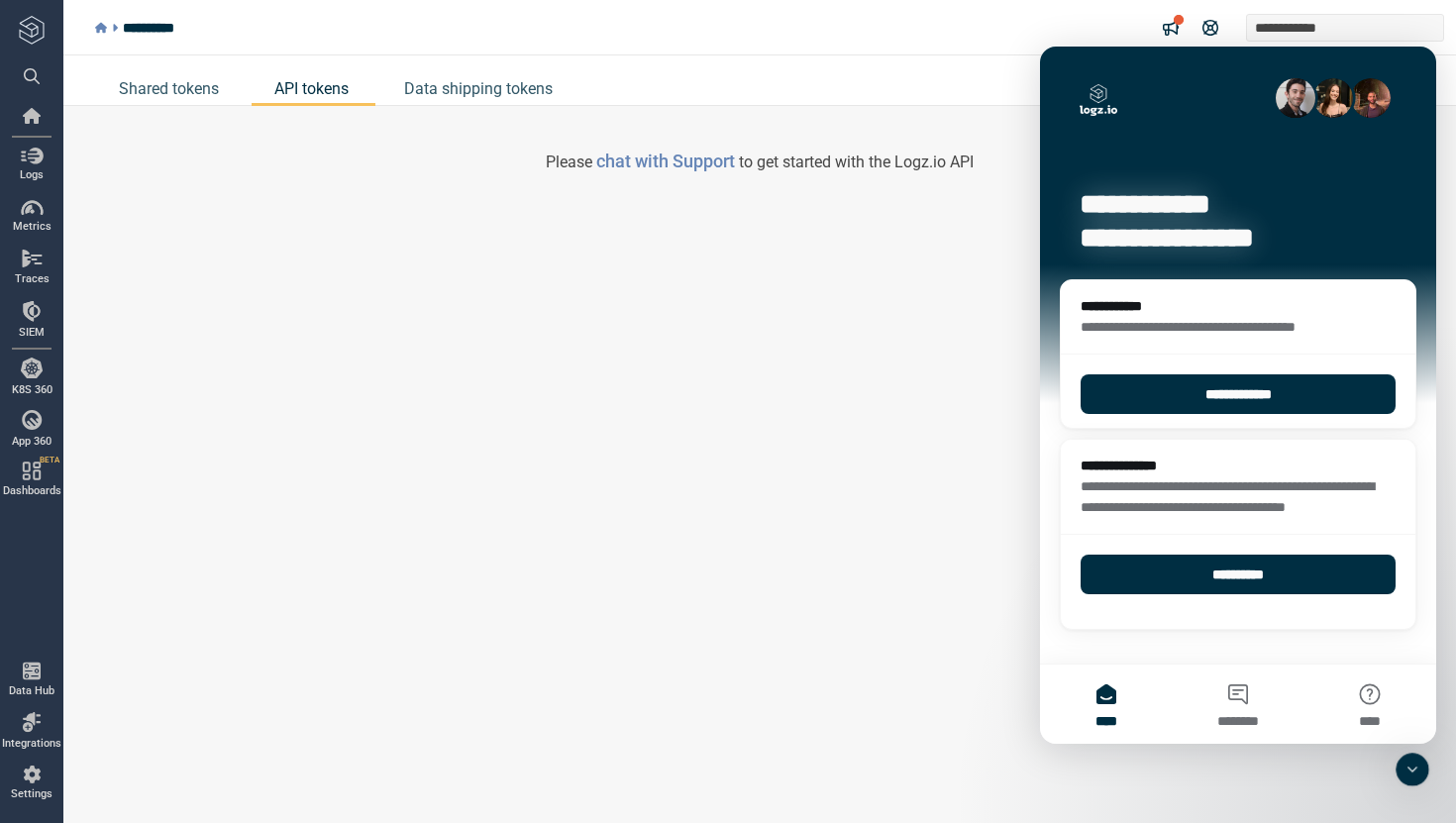 click on "Please   chat with Support   to get started with the Logz.io API" at bounding box center [760, 464] 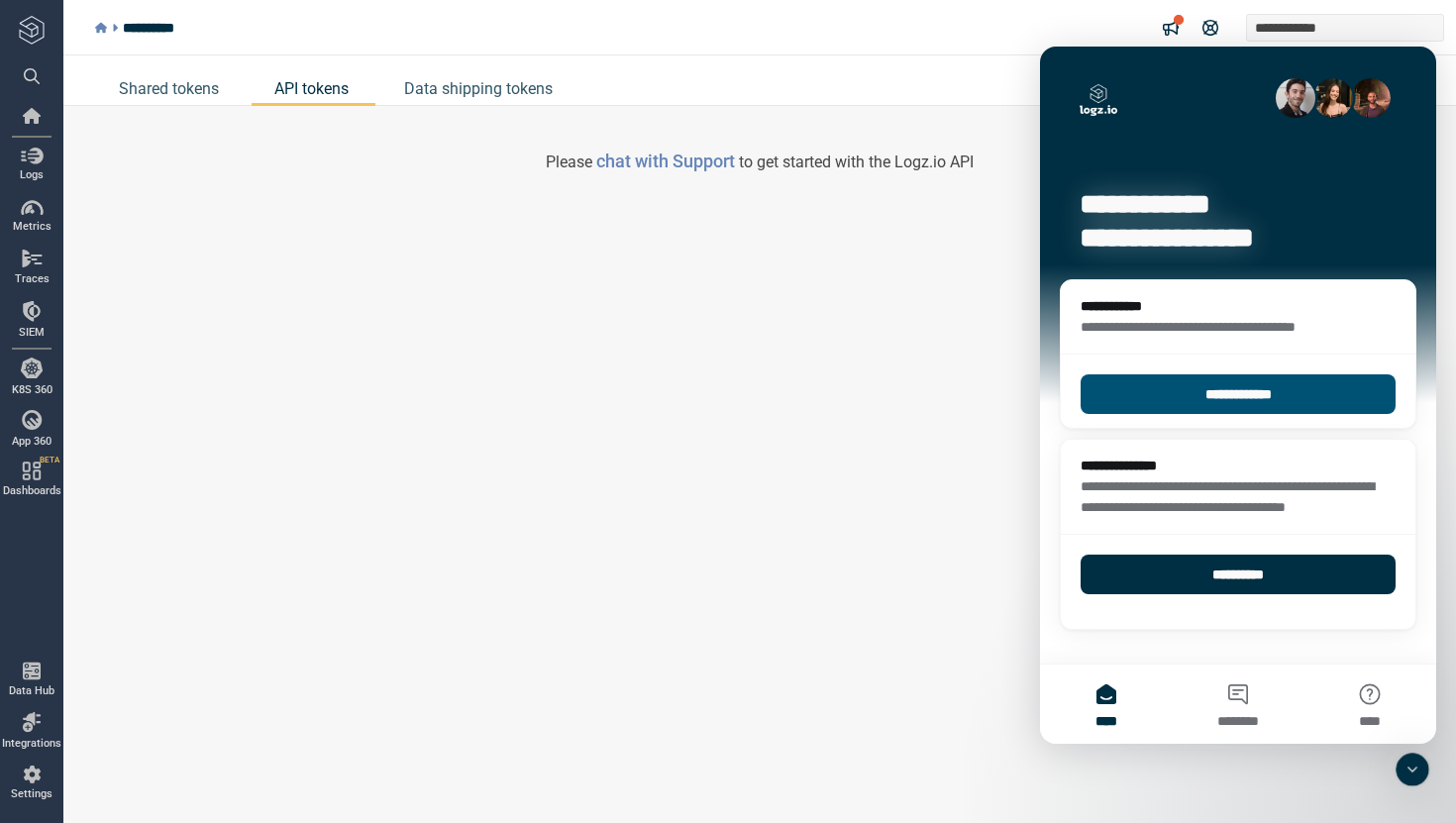 click on "**********" at bounding box center (1238, 394) 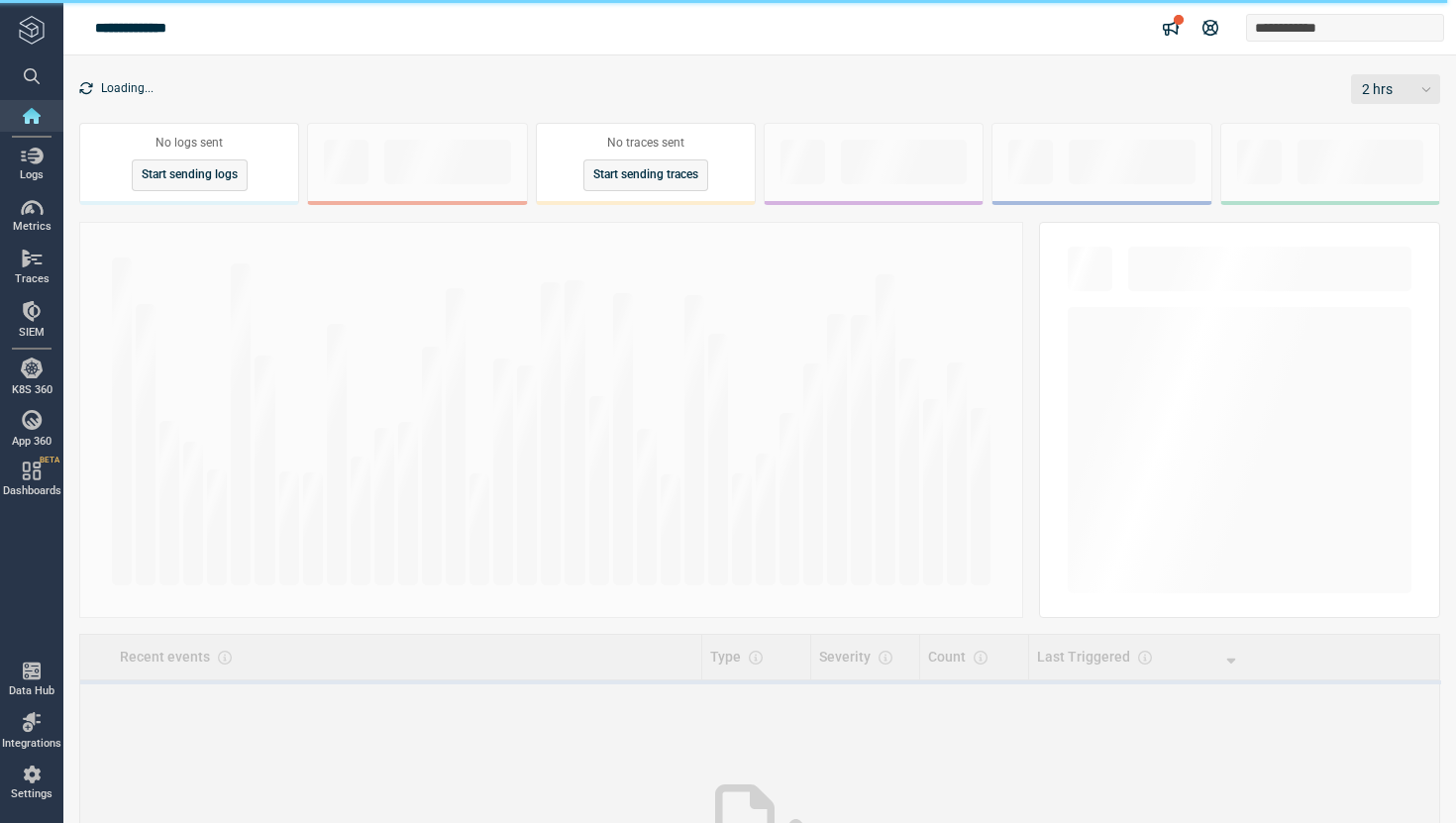 scroll, scrollTop: 0, scrollLeft: 0, axis: both 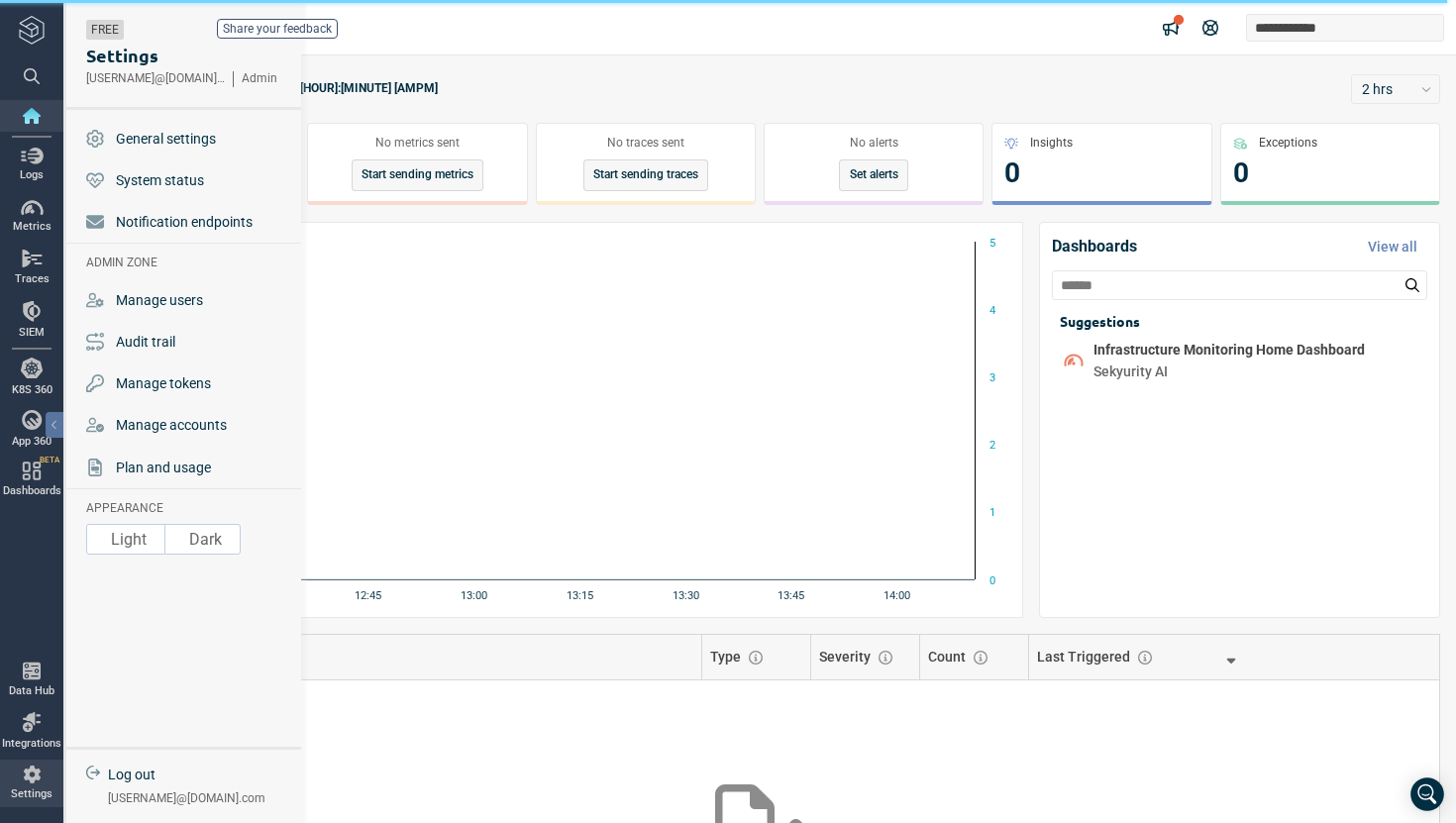 click at bounding box center (32, 774) 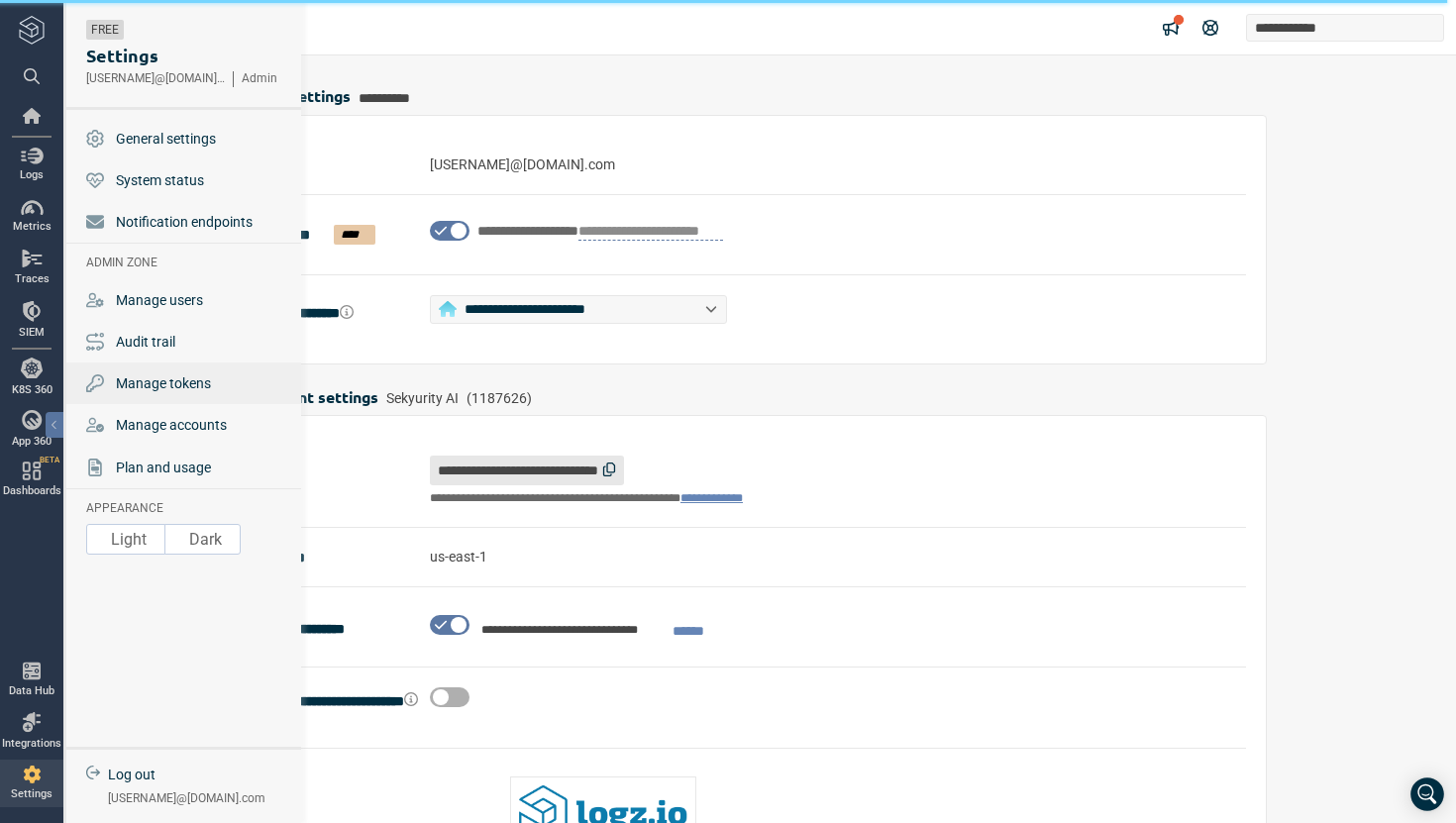 click on "Manage tokens" at bounding box center (163, 383) 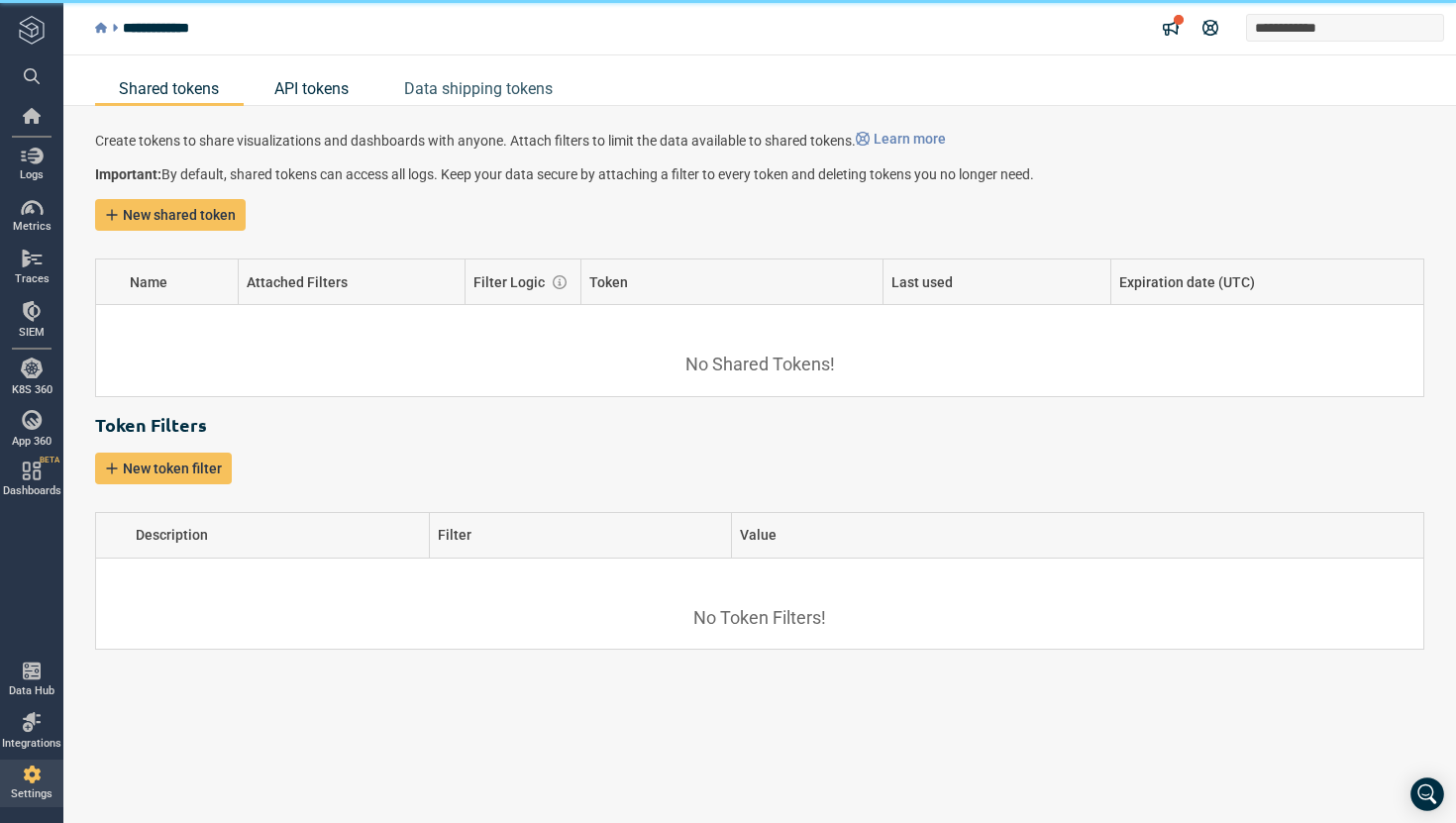 click on "API tokens" at bounding box center (311, 88) 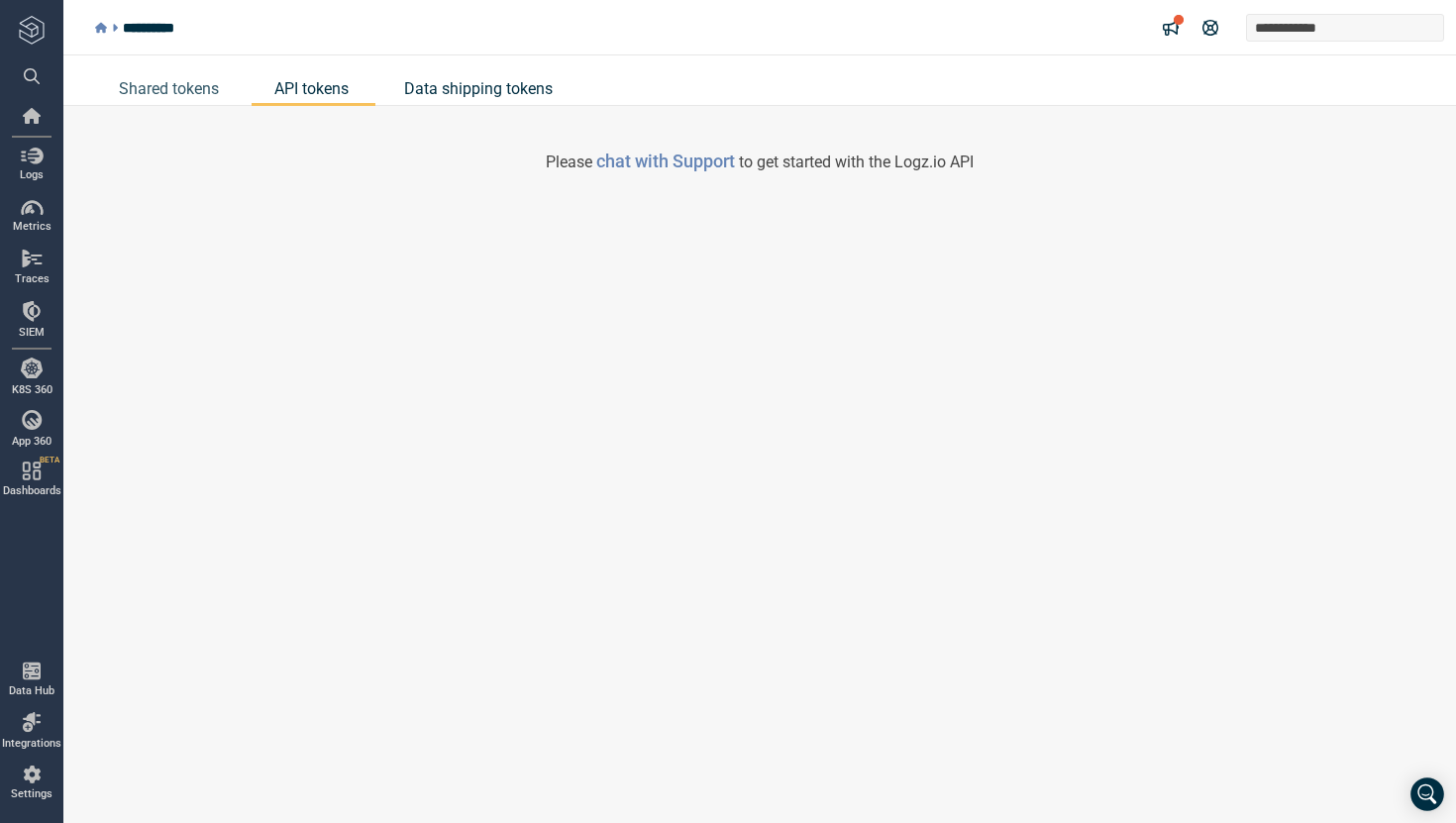 click on "Data shipping tokens" at bounding box center [478, 88] 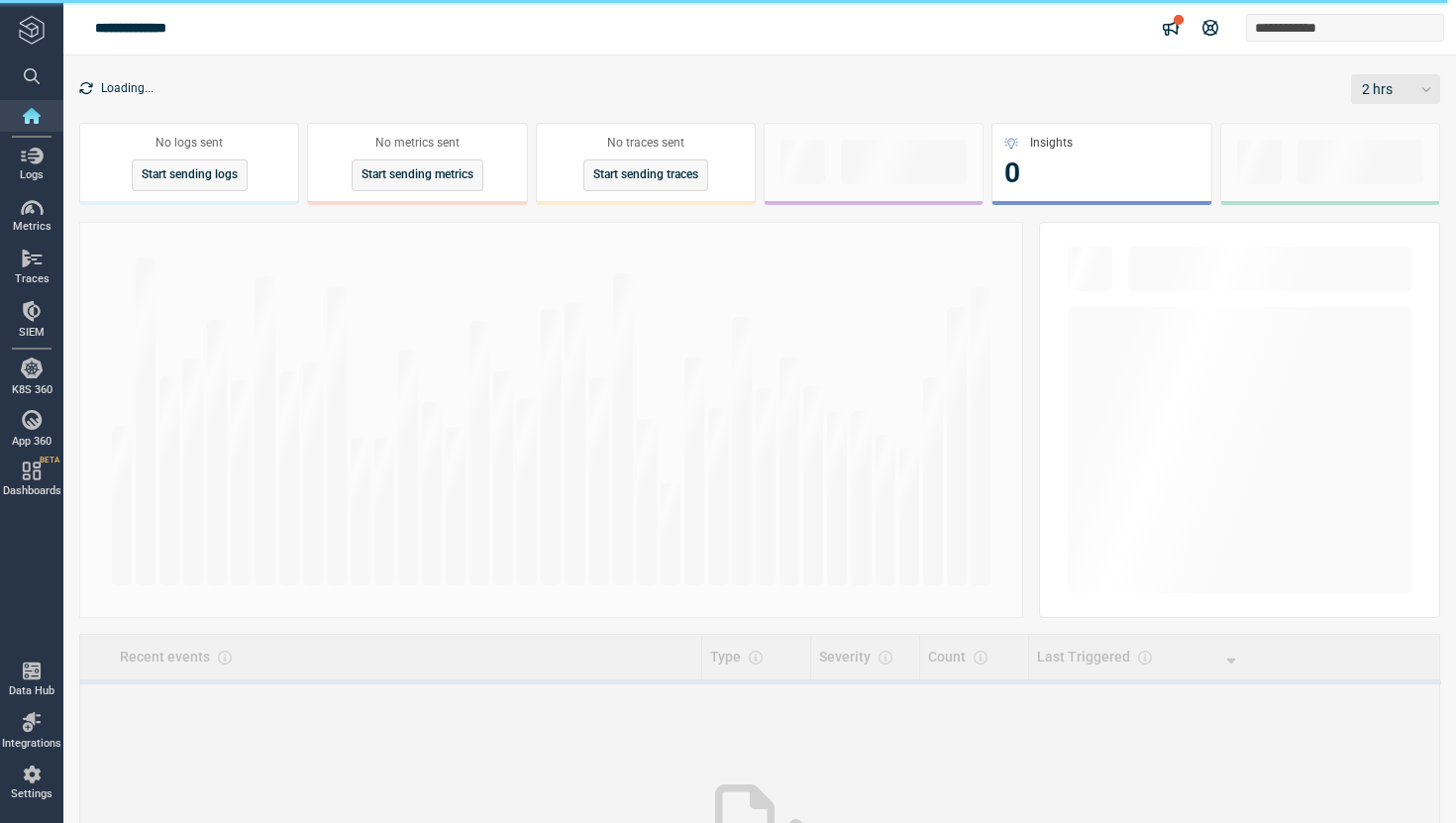 scroll, scrollTop: 0, scrollLeft: 0, axis: both 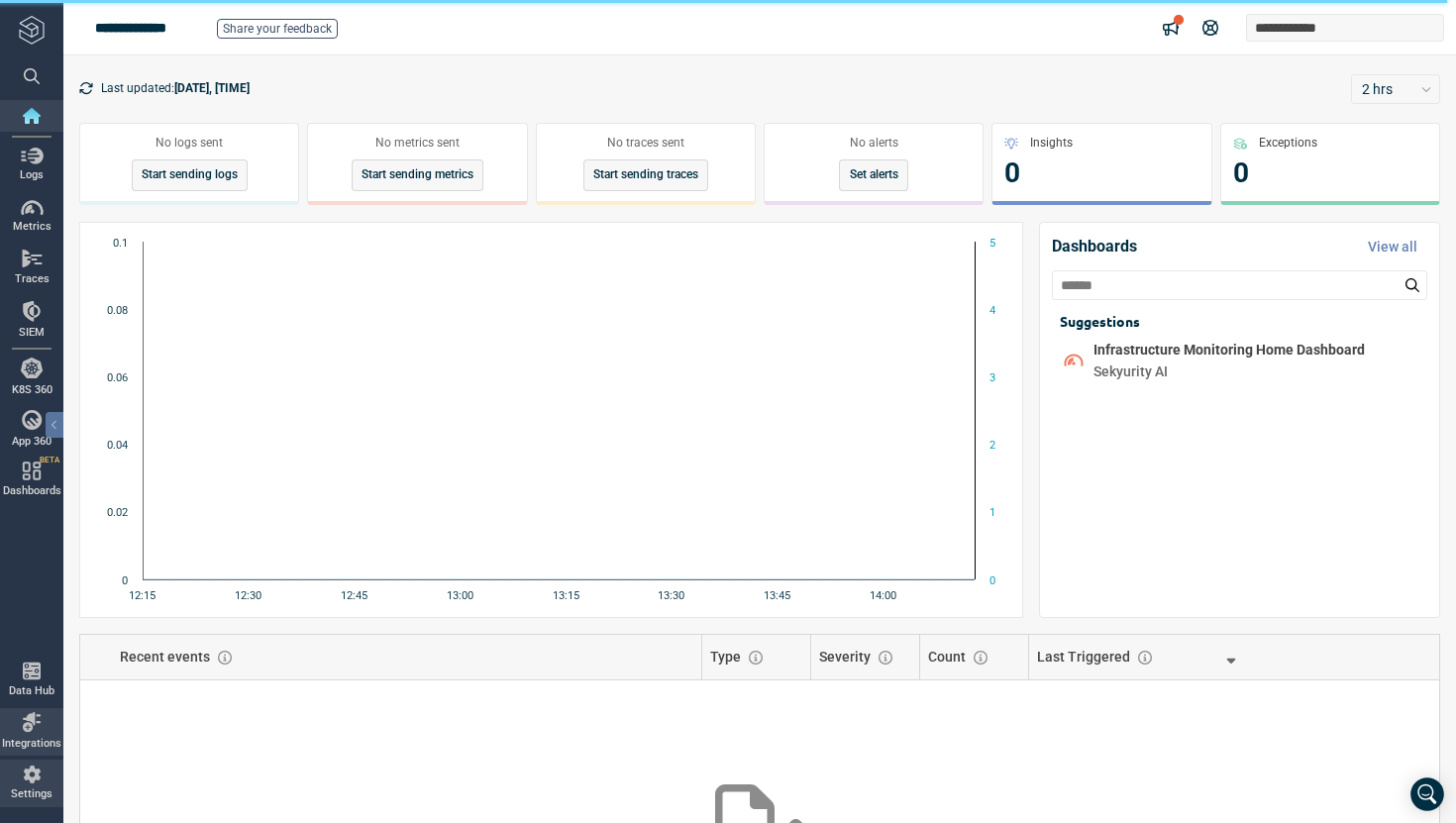 click on "Settings" at bounding box center [32, 794] 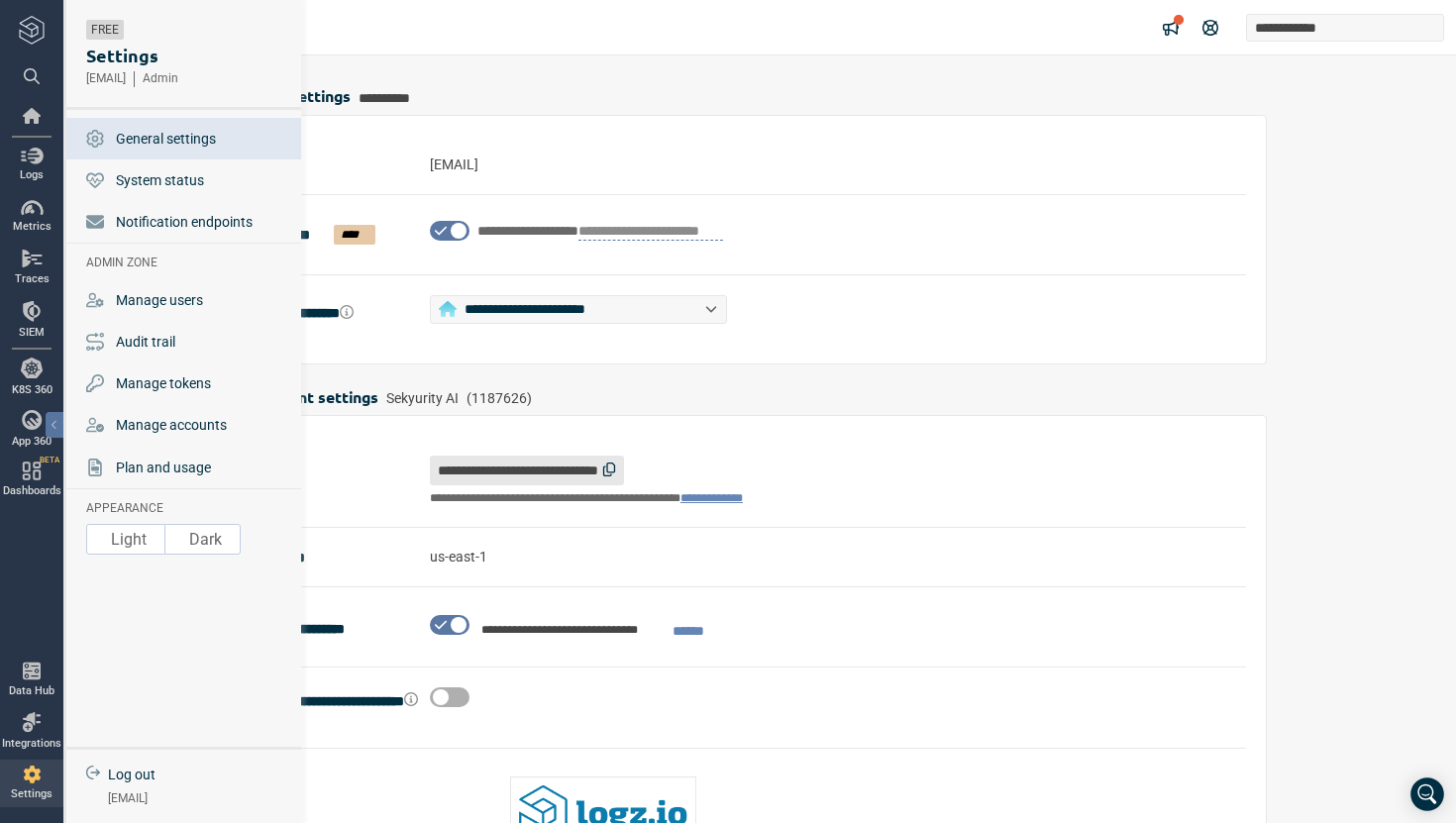 click on "Settings" at bounding box center (32, 794) 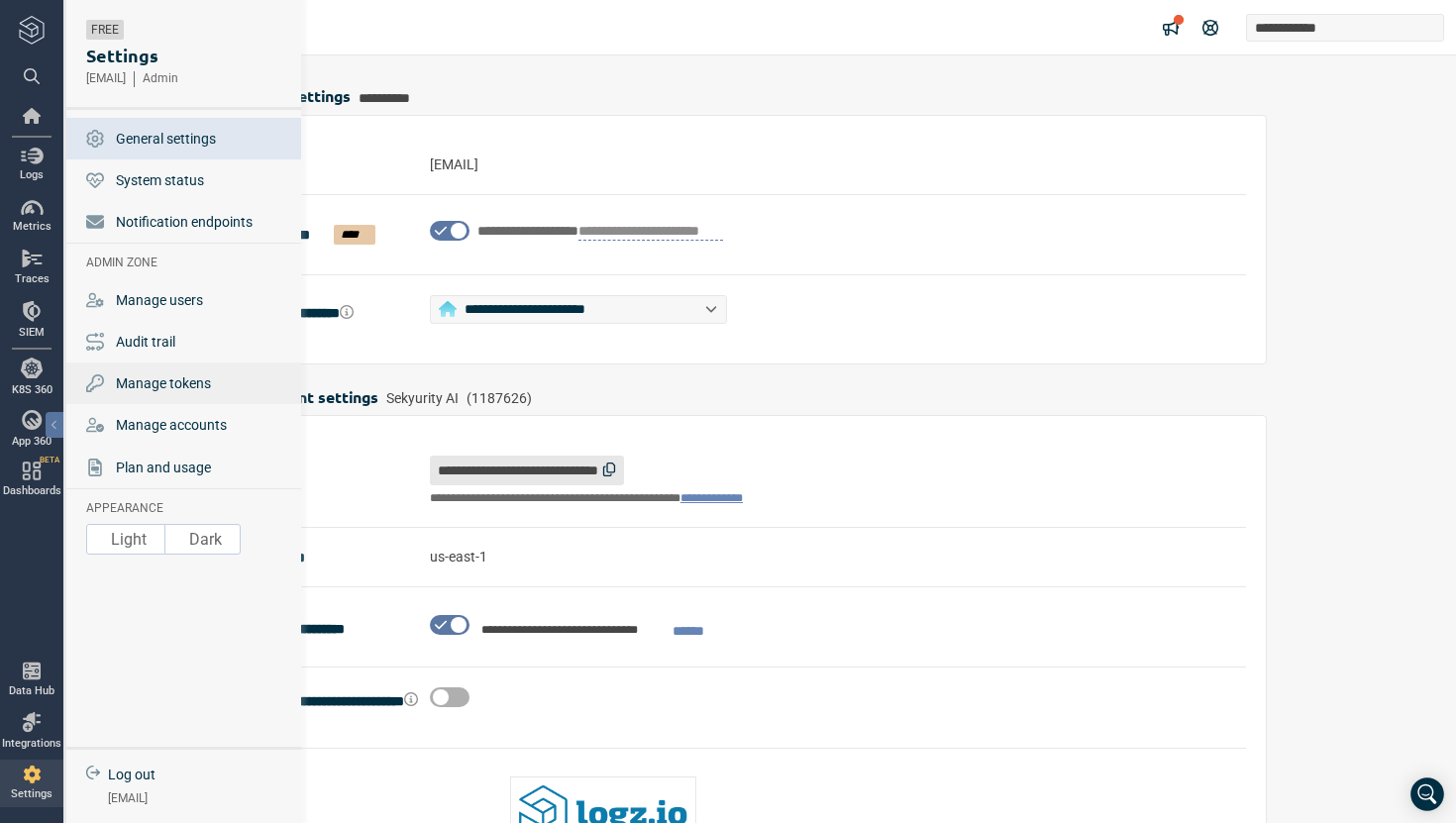 click on "Manage tokens" at bounding box center (163, 383) 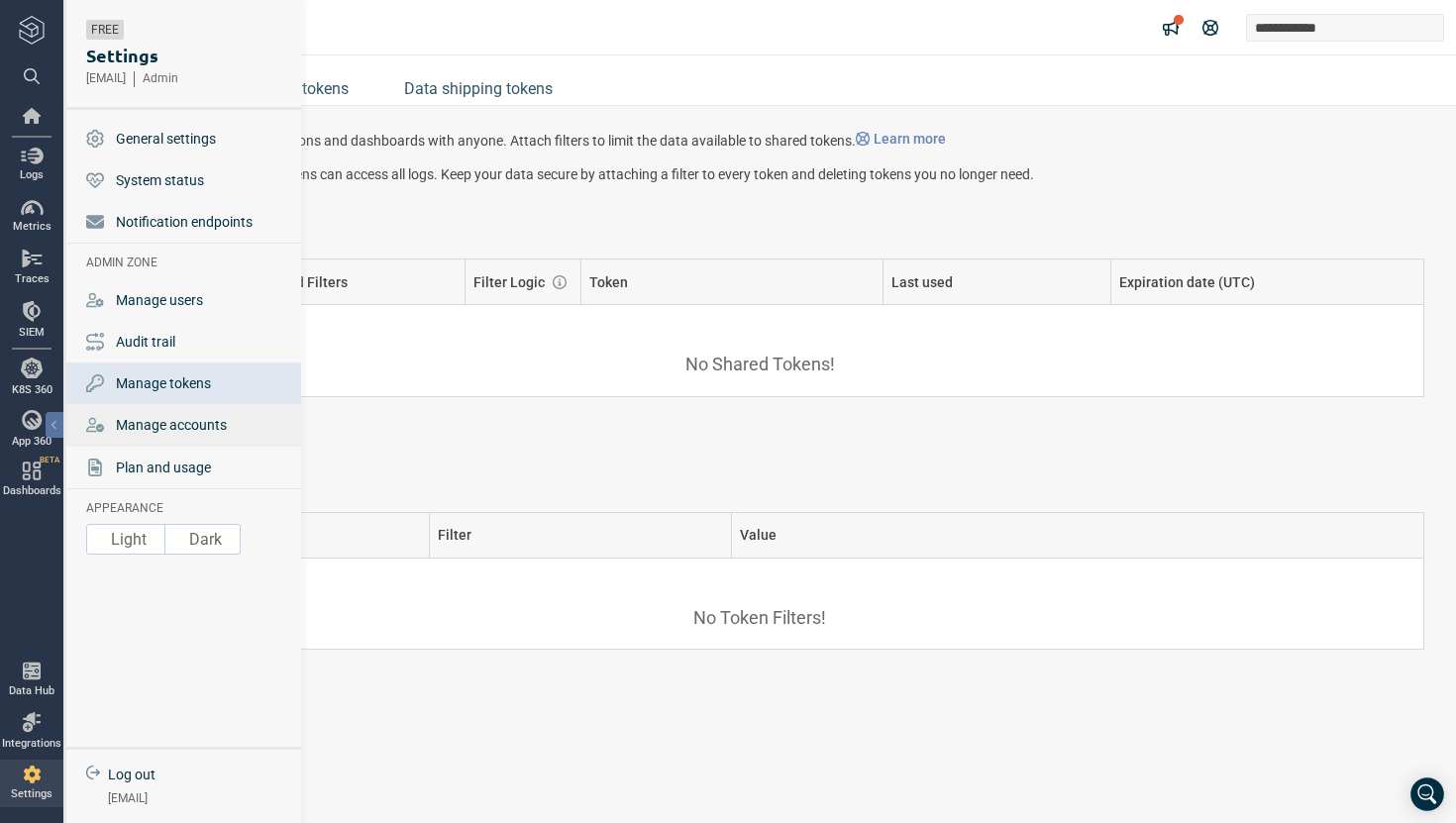 click on "Manage accounts" at bounding box center [171, 425] 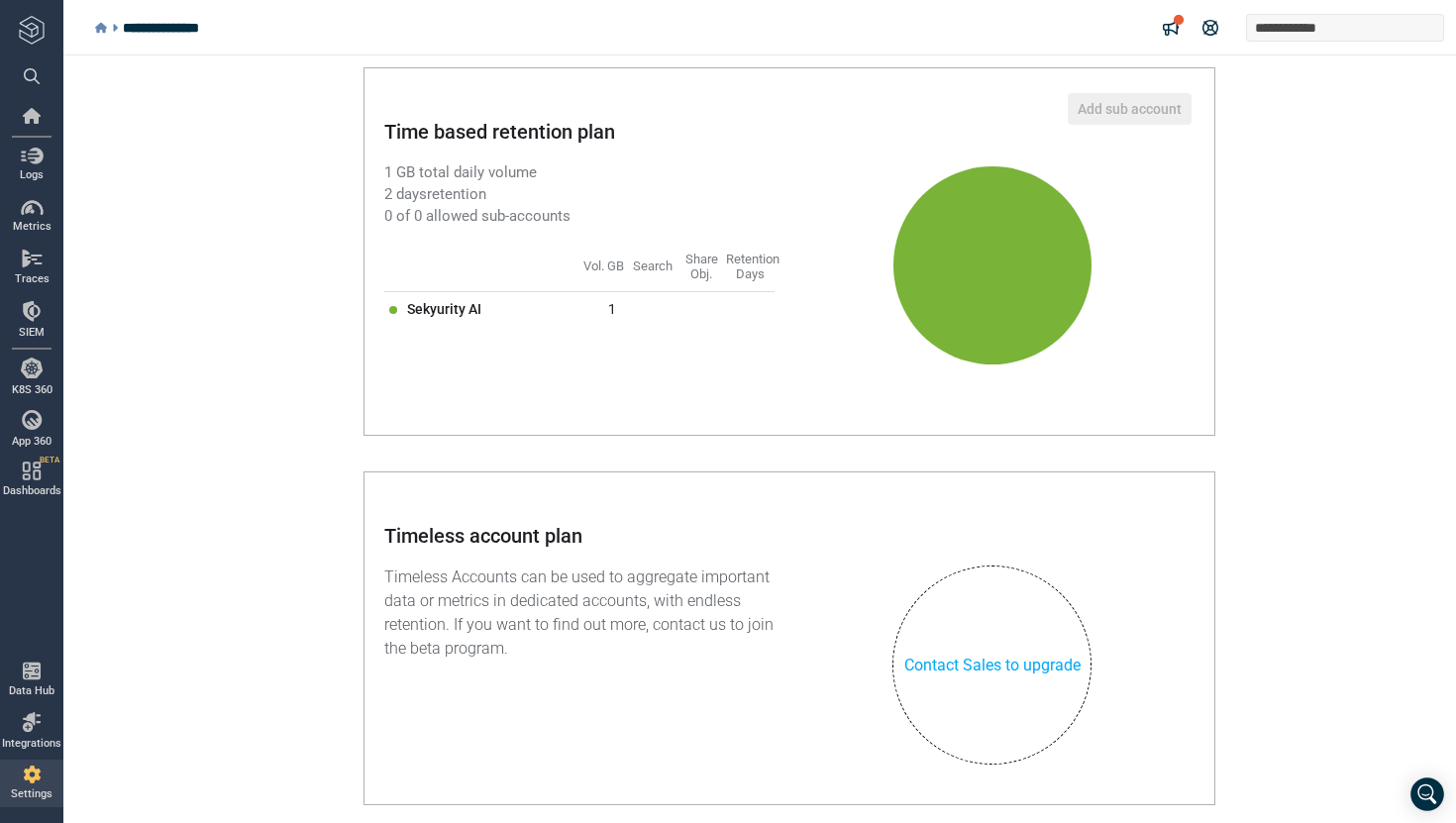 scroll, scrollTop: 82, scrollLeft: 0, axis: vertical 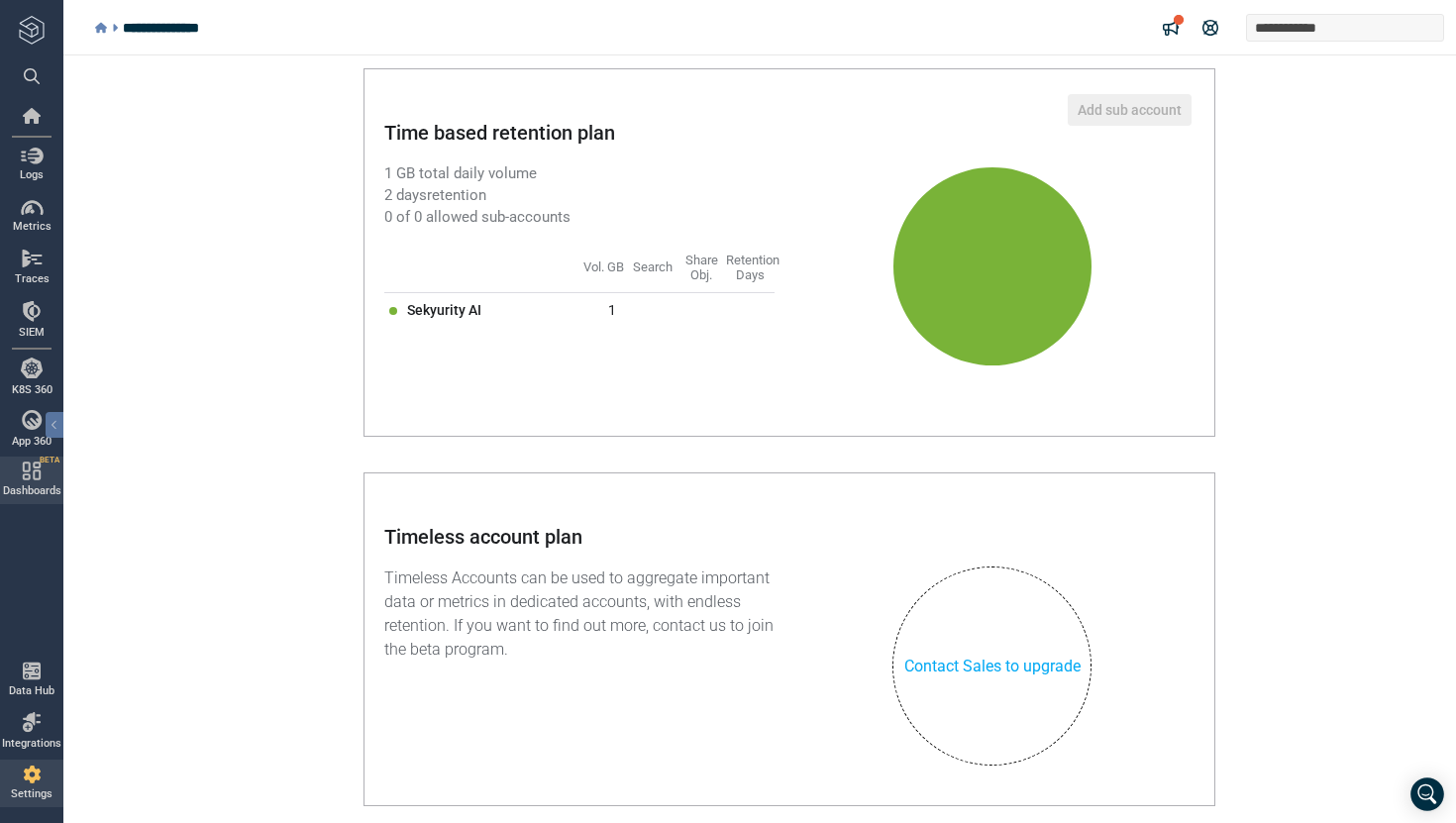 click at bounding box center [32, 774] 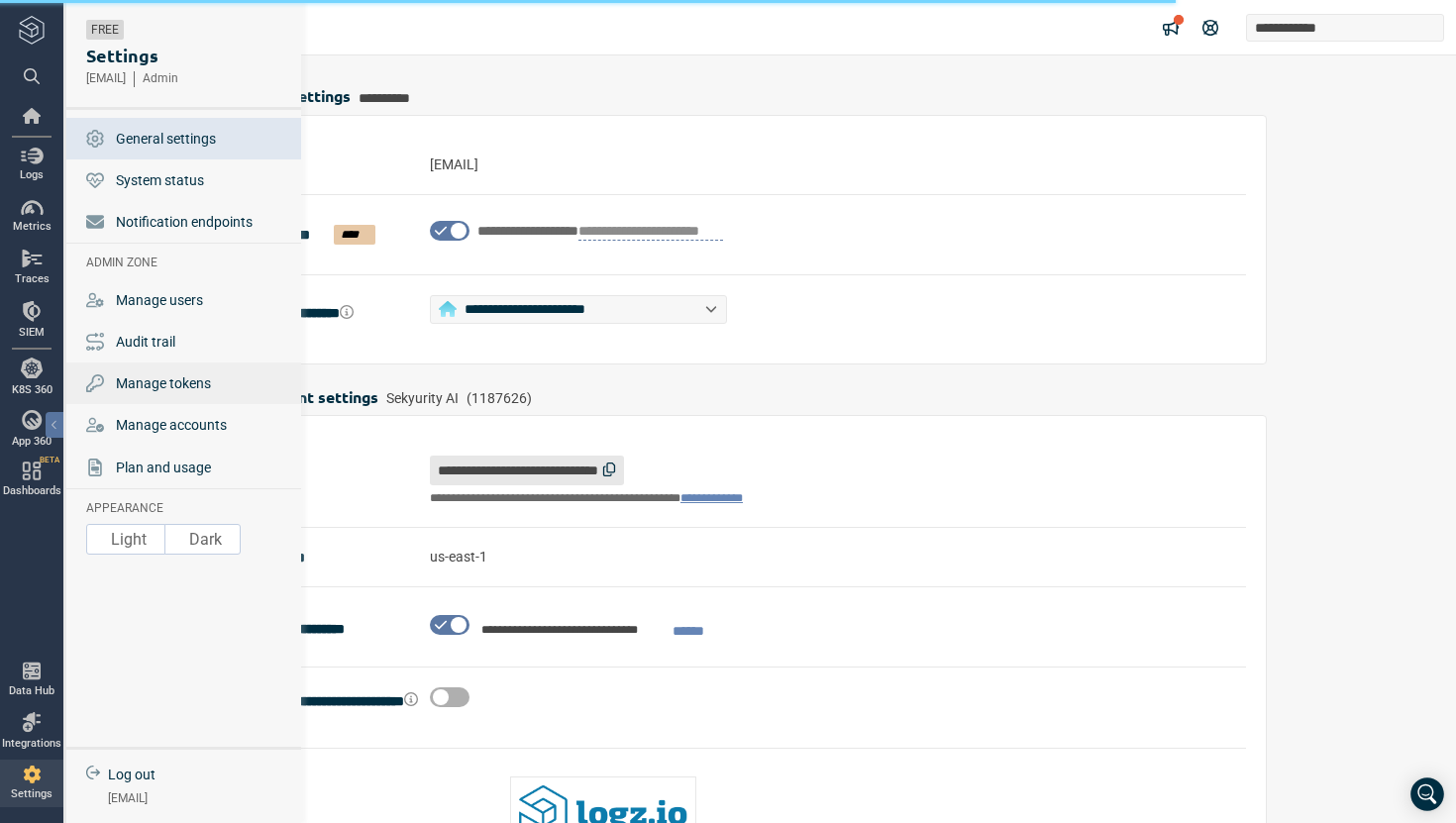 click on "Manage tokens" at bounding box center [163, 383] 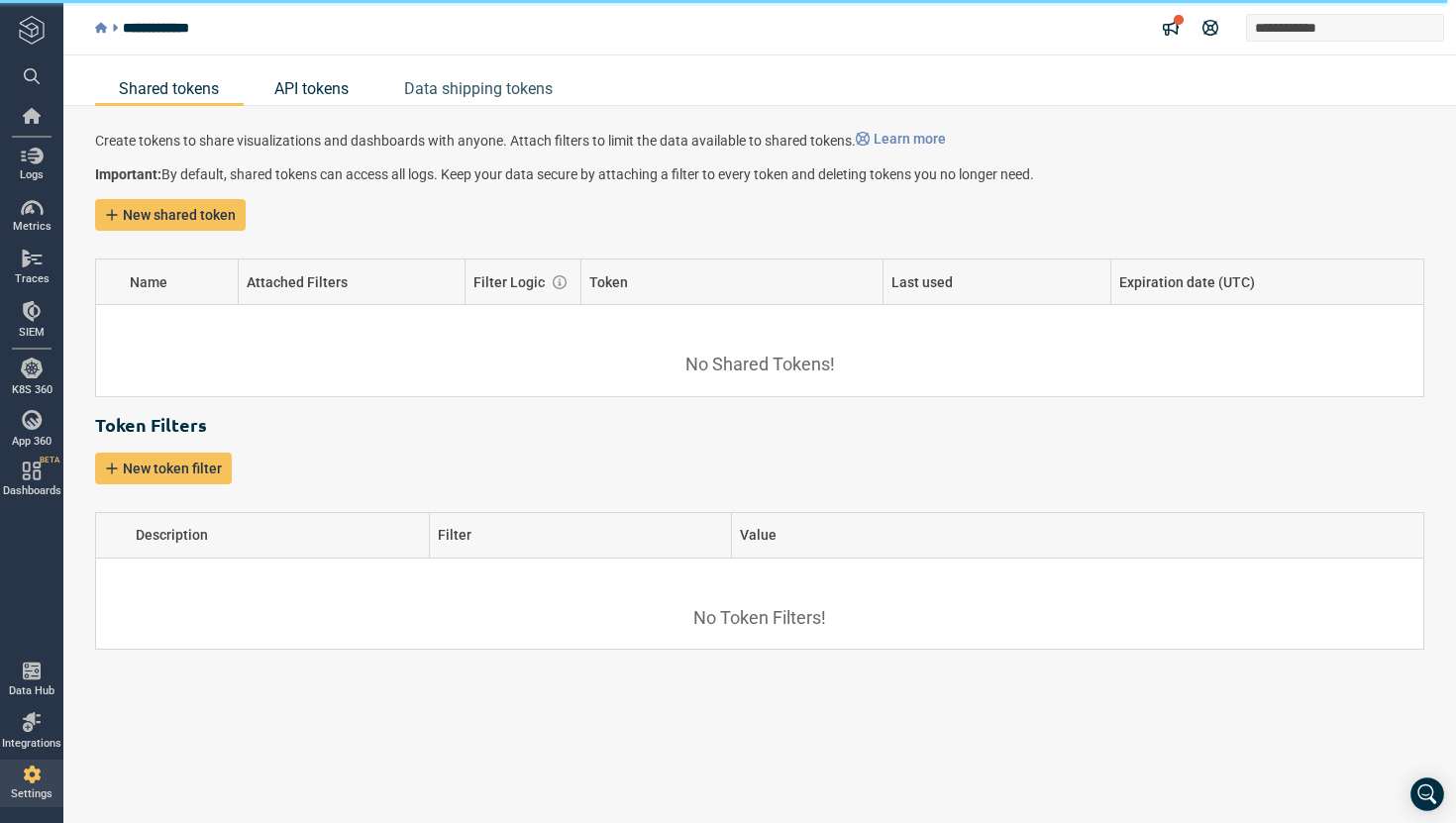 click on "API tokens" at bounding box center (311, 88) 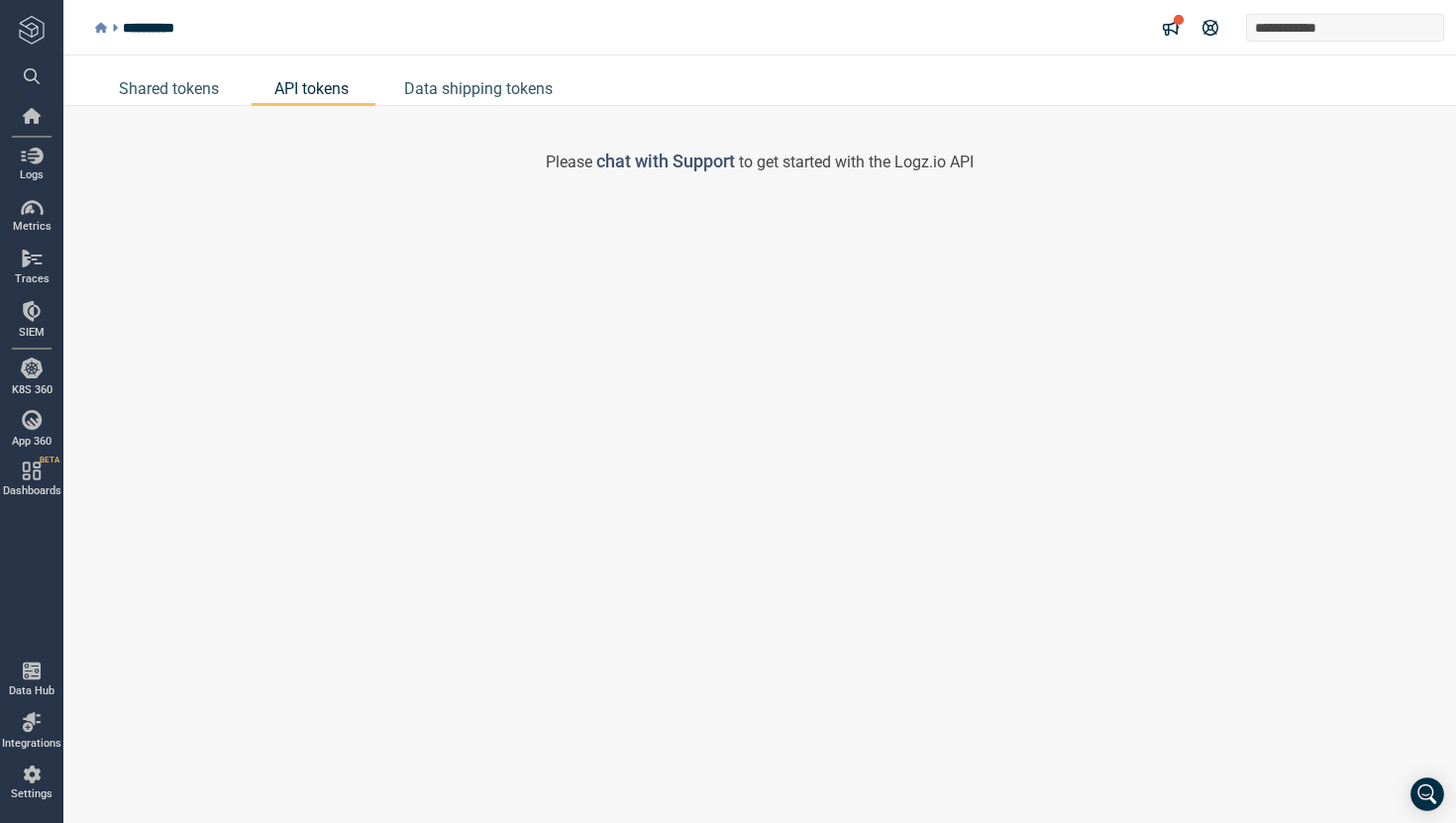 click on "chat with Support" at bounding box center [666, 160] 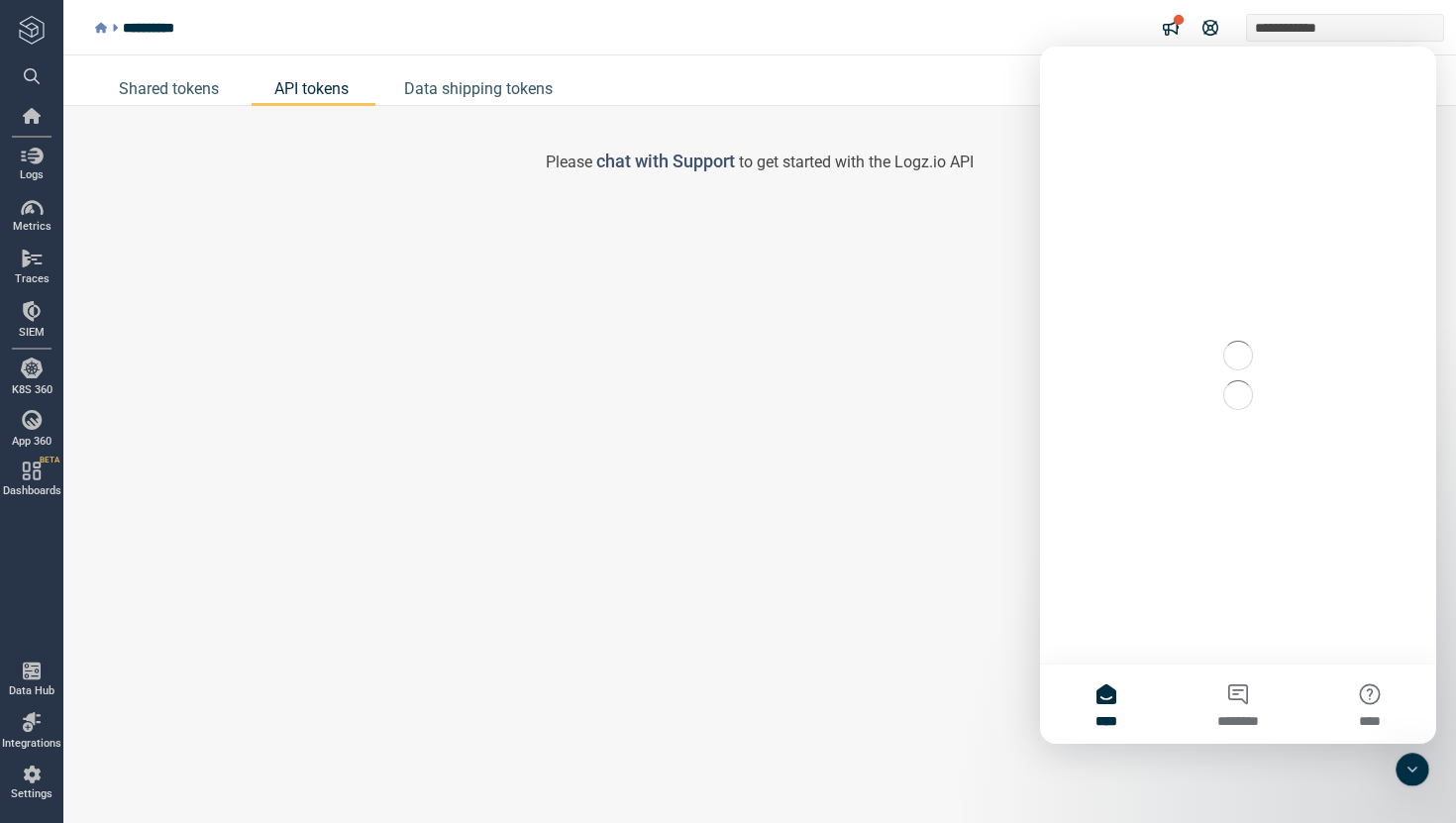 scroll, scrollTop: 0, scrollLeft: 0, axis: both 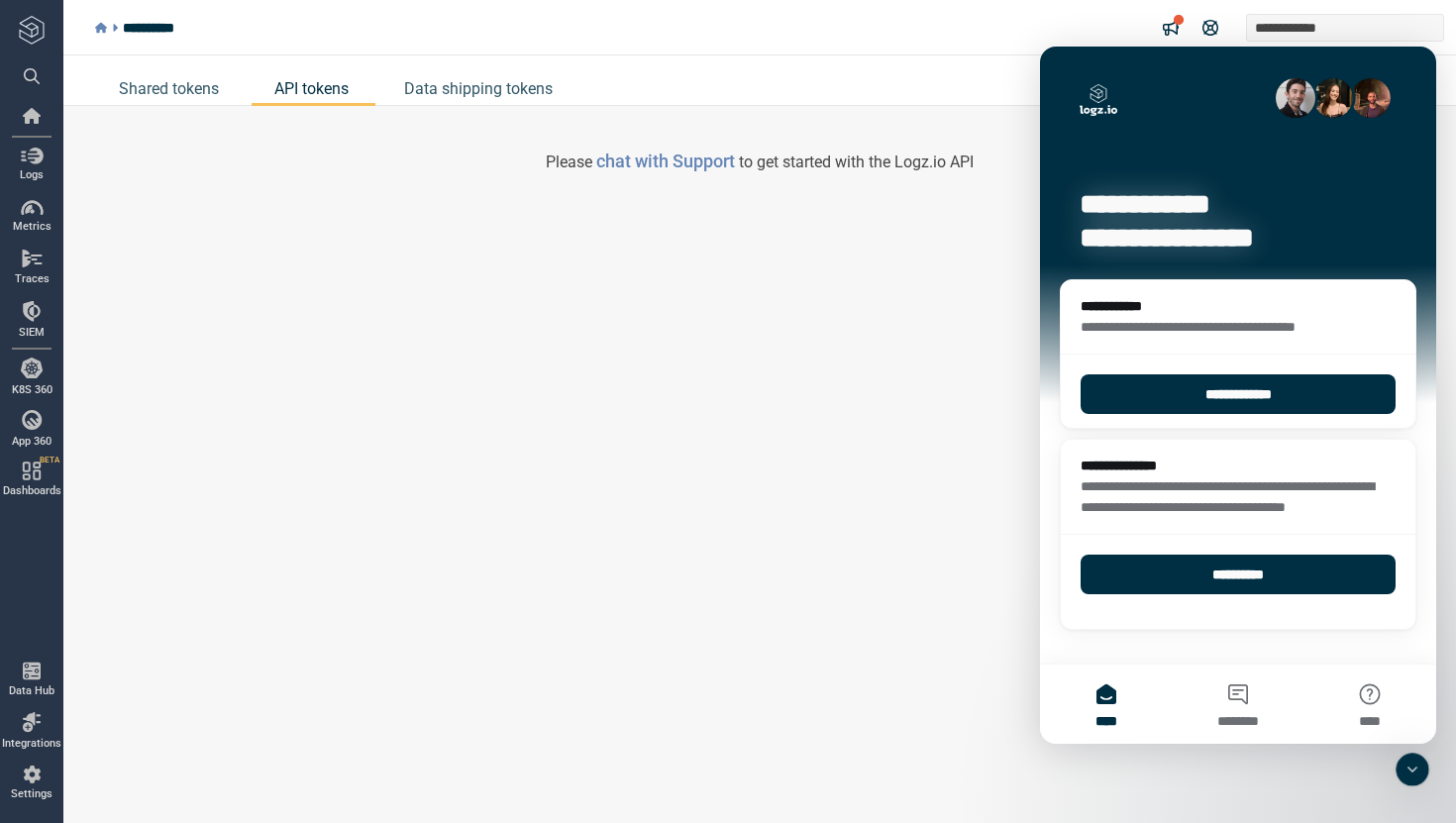 click on "Please   chat with Support   to get started with the Logz.io API" at bounding box center [760, 464] 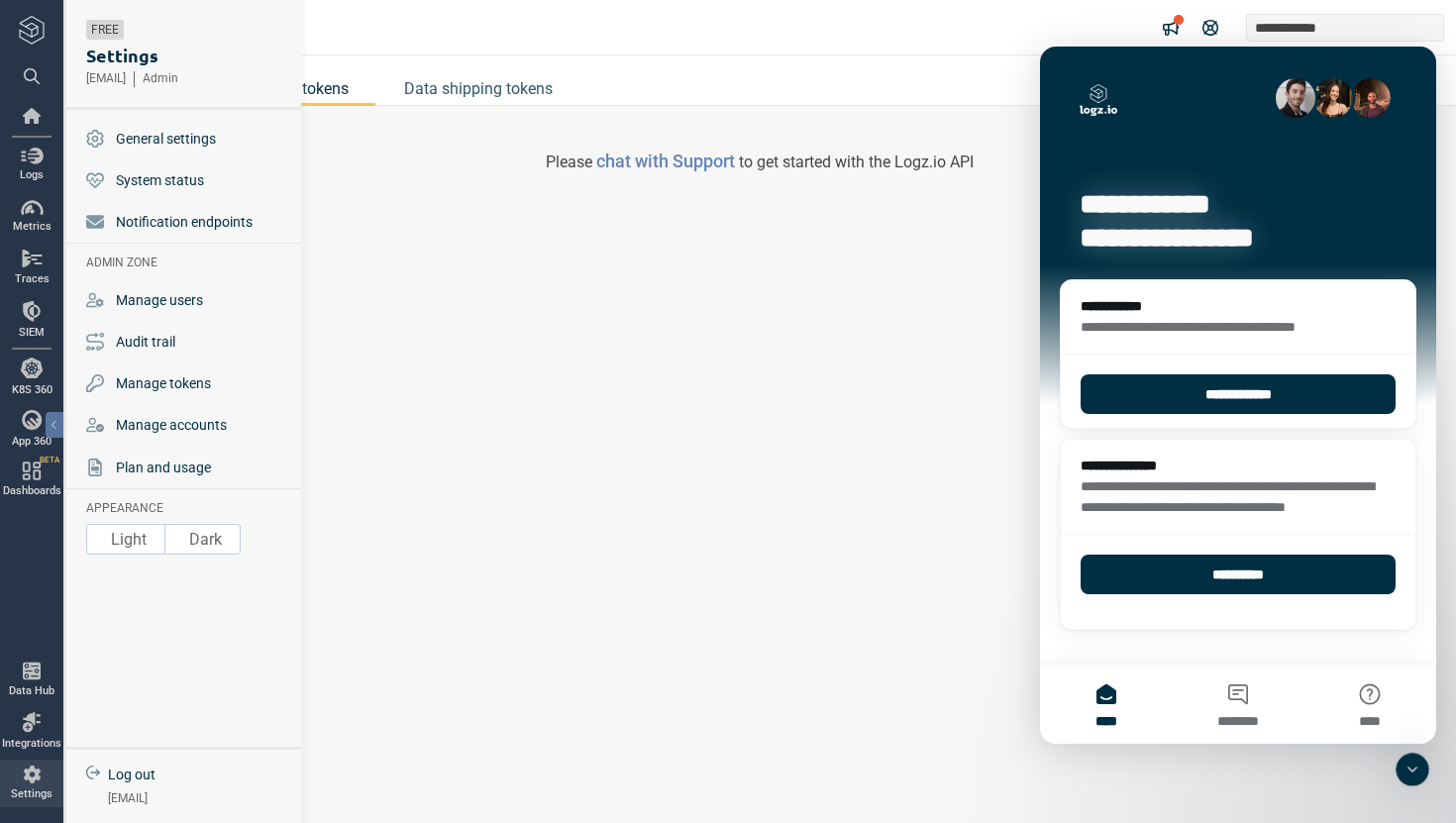click at bounding box center [32, 774] 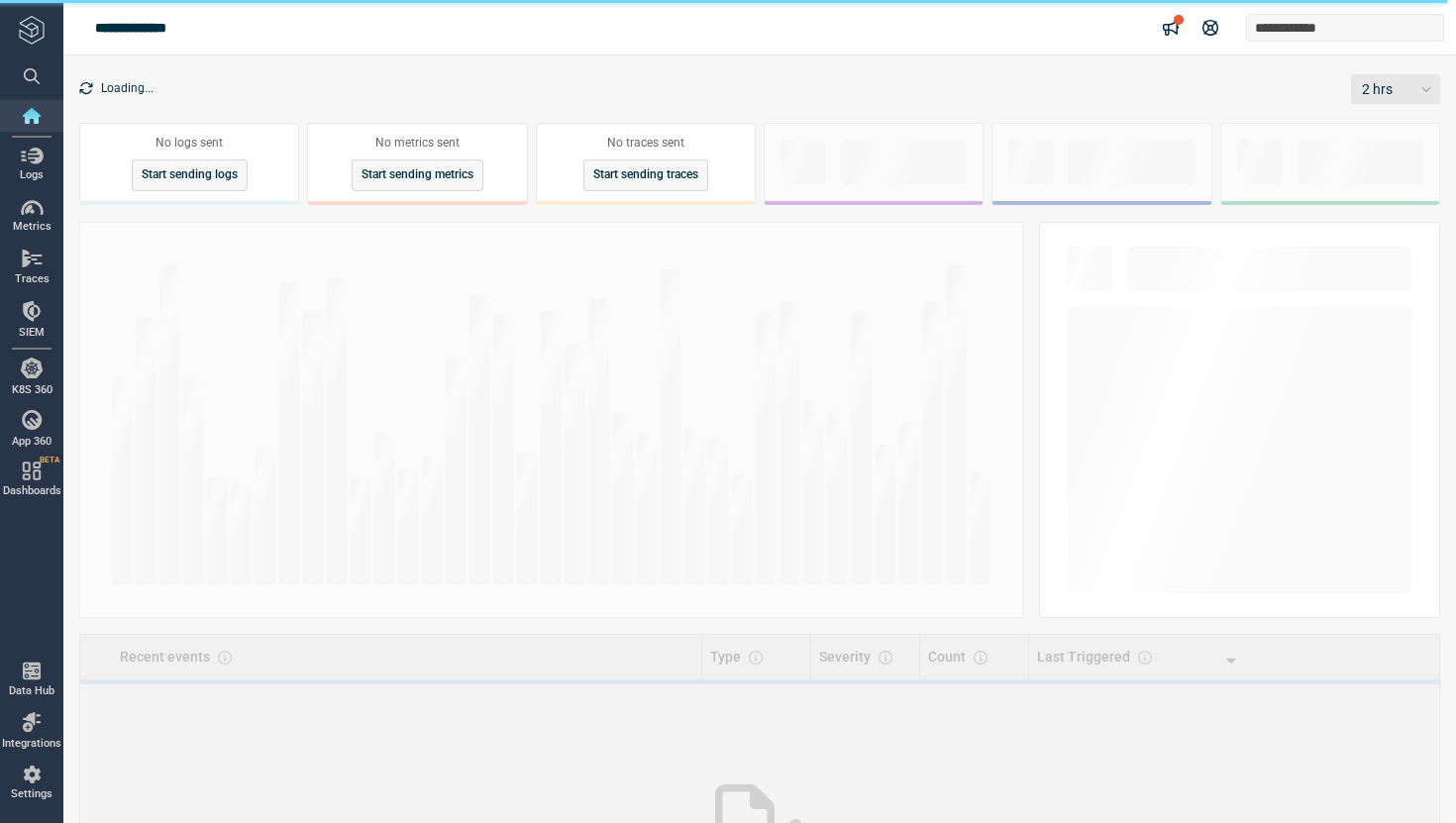 scroll, scrollTop: 0, scrollLeft: 0, axis: both 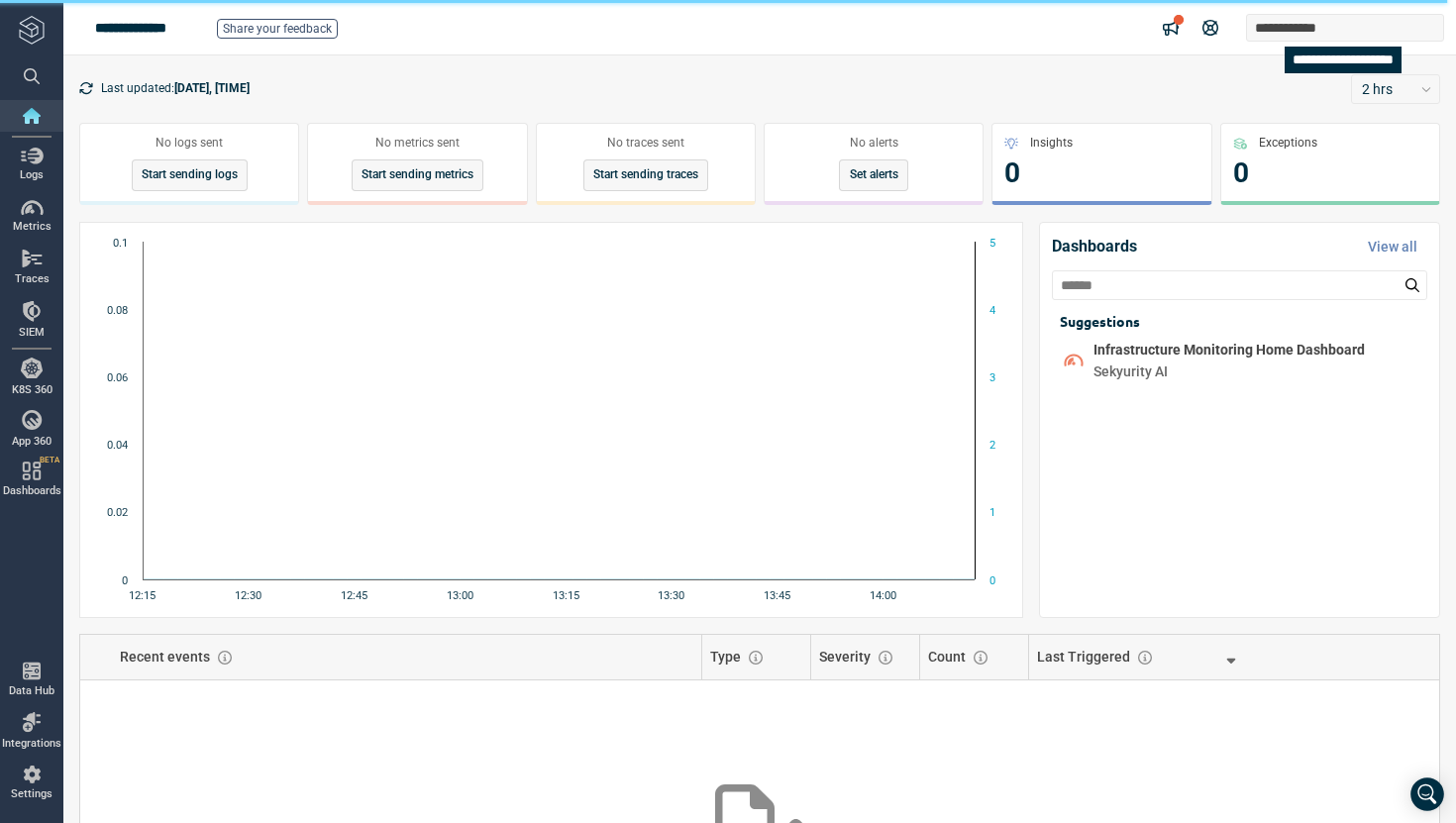 click on "**********" at bounding box center (1291, 28) 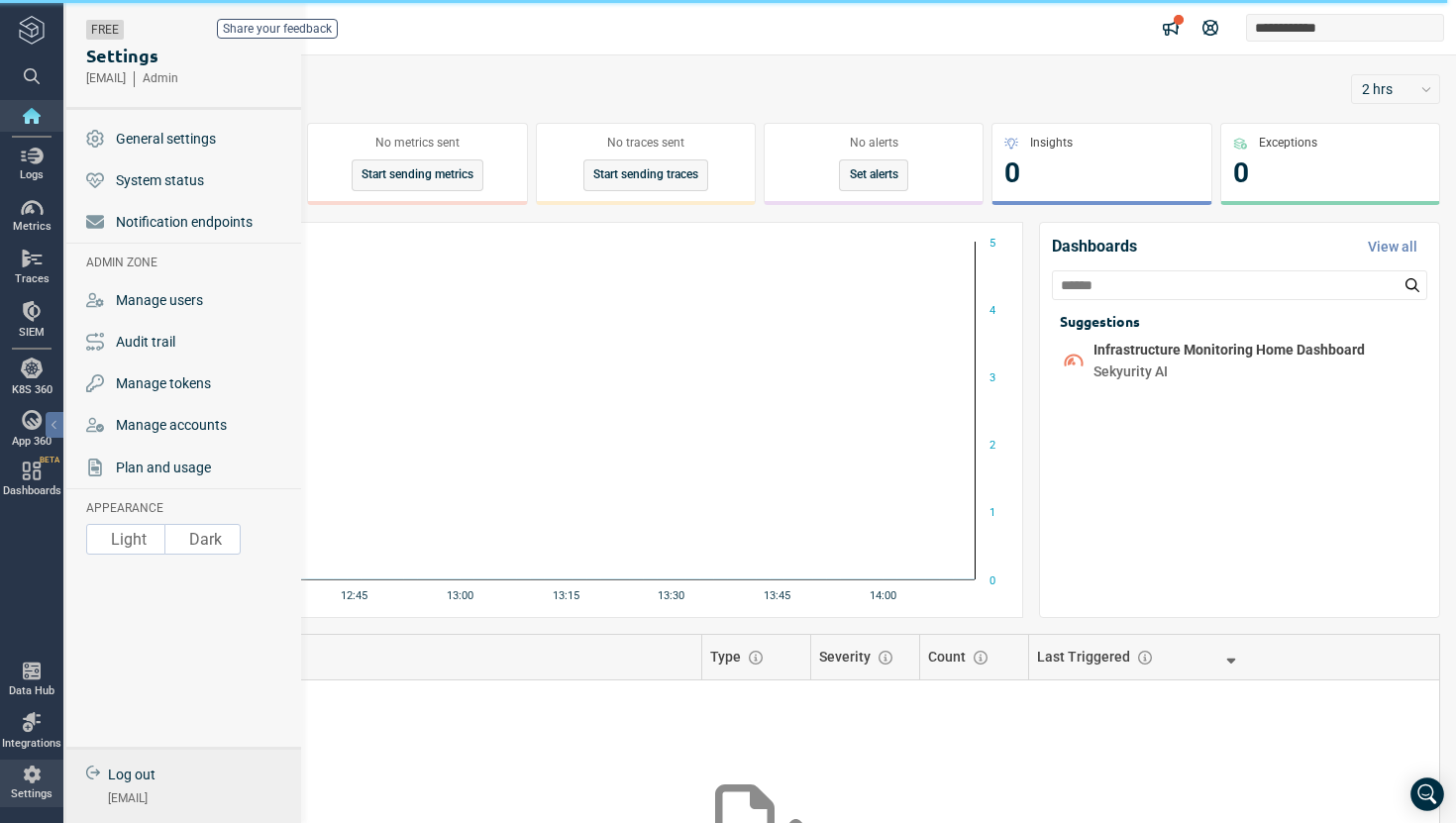 click on "Log out" at bounding box center [132, 774] 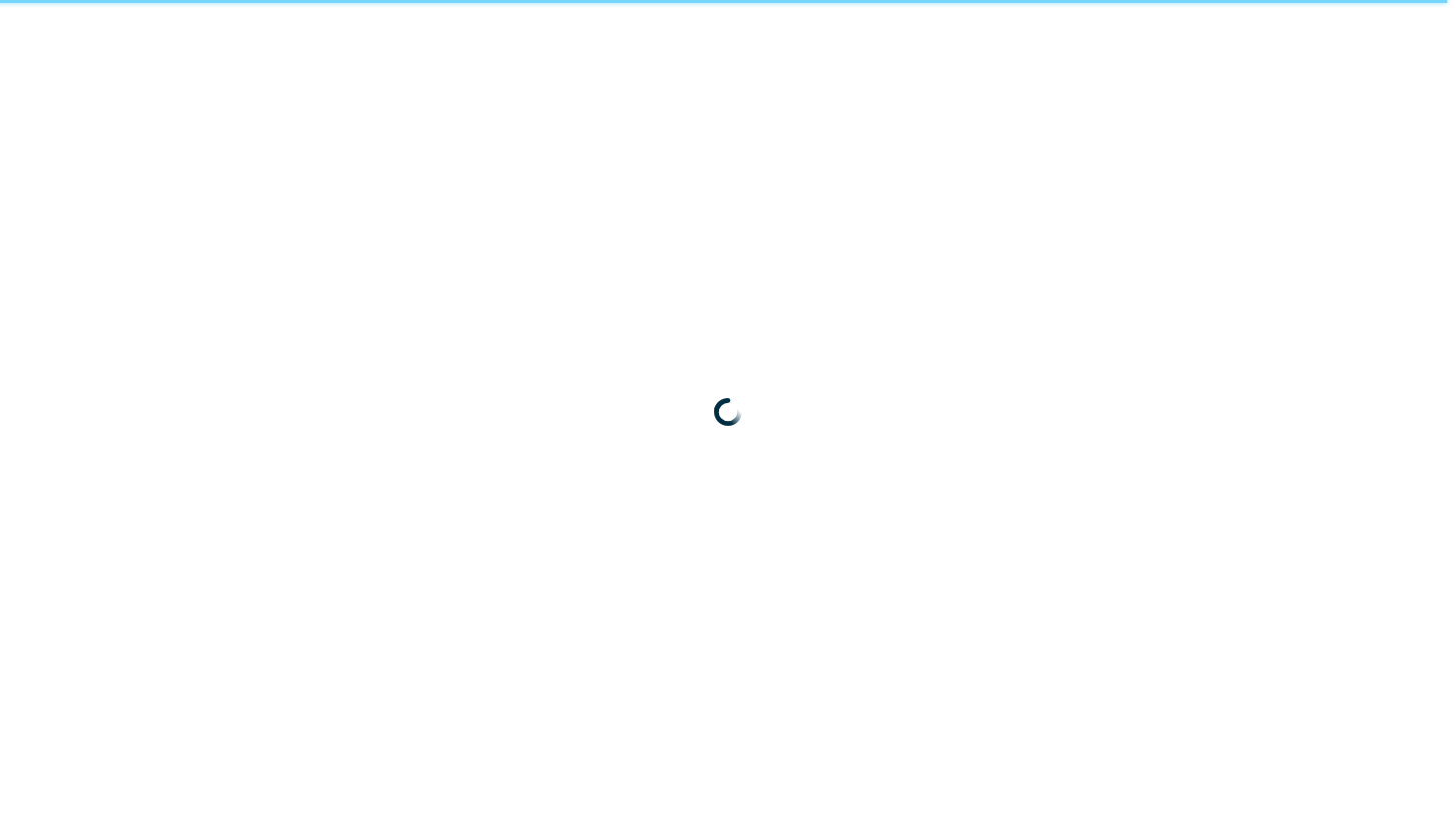 scroll, scrollTop: 0, scrollLeft: 0, axis: both 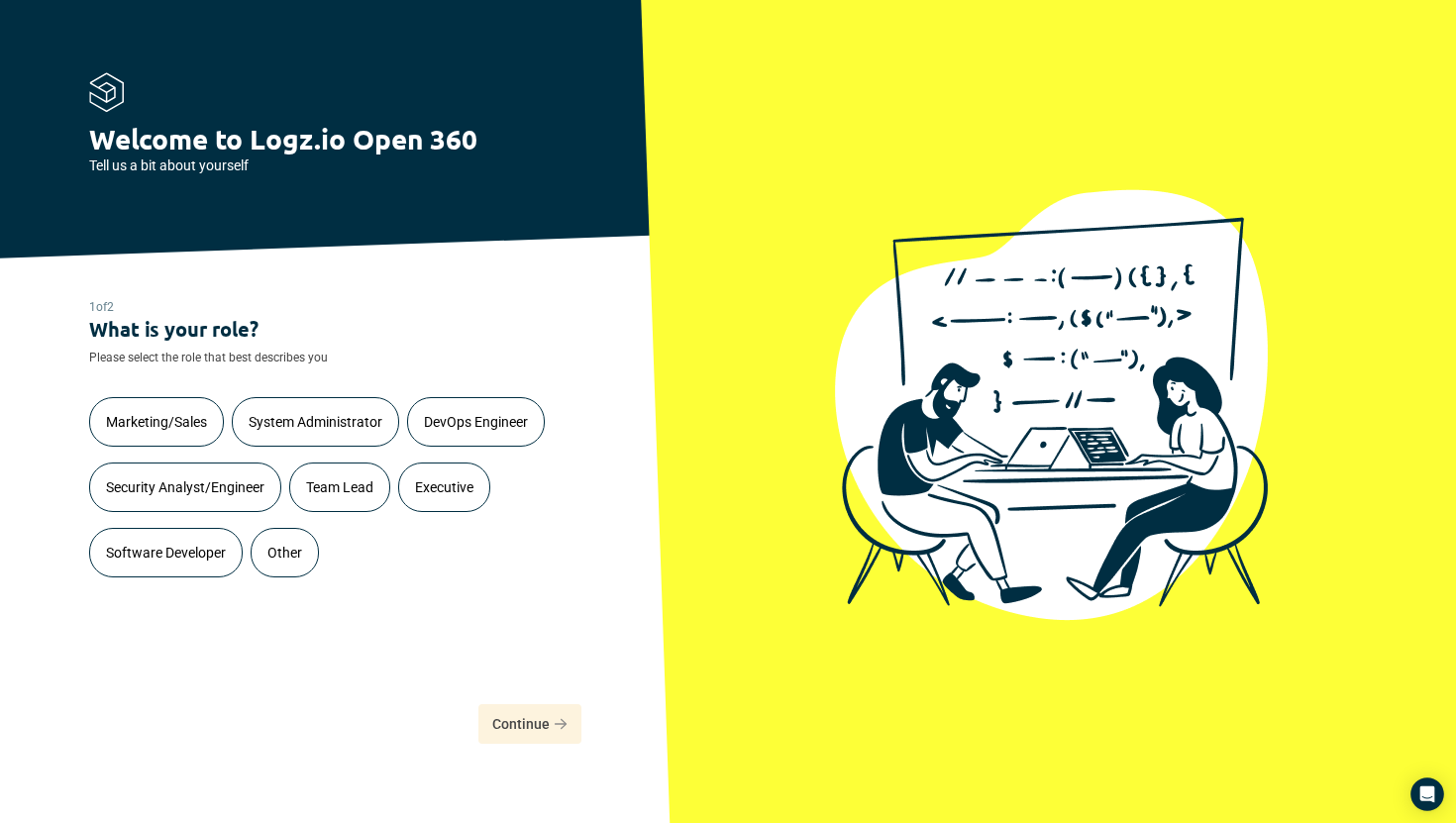 click on "Security Analyst/Engineer" at bounding box center (185, 487) 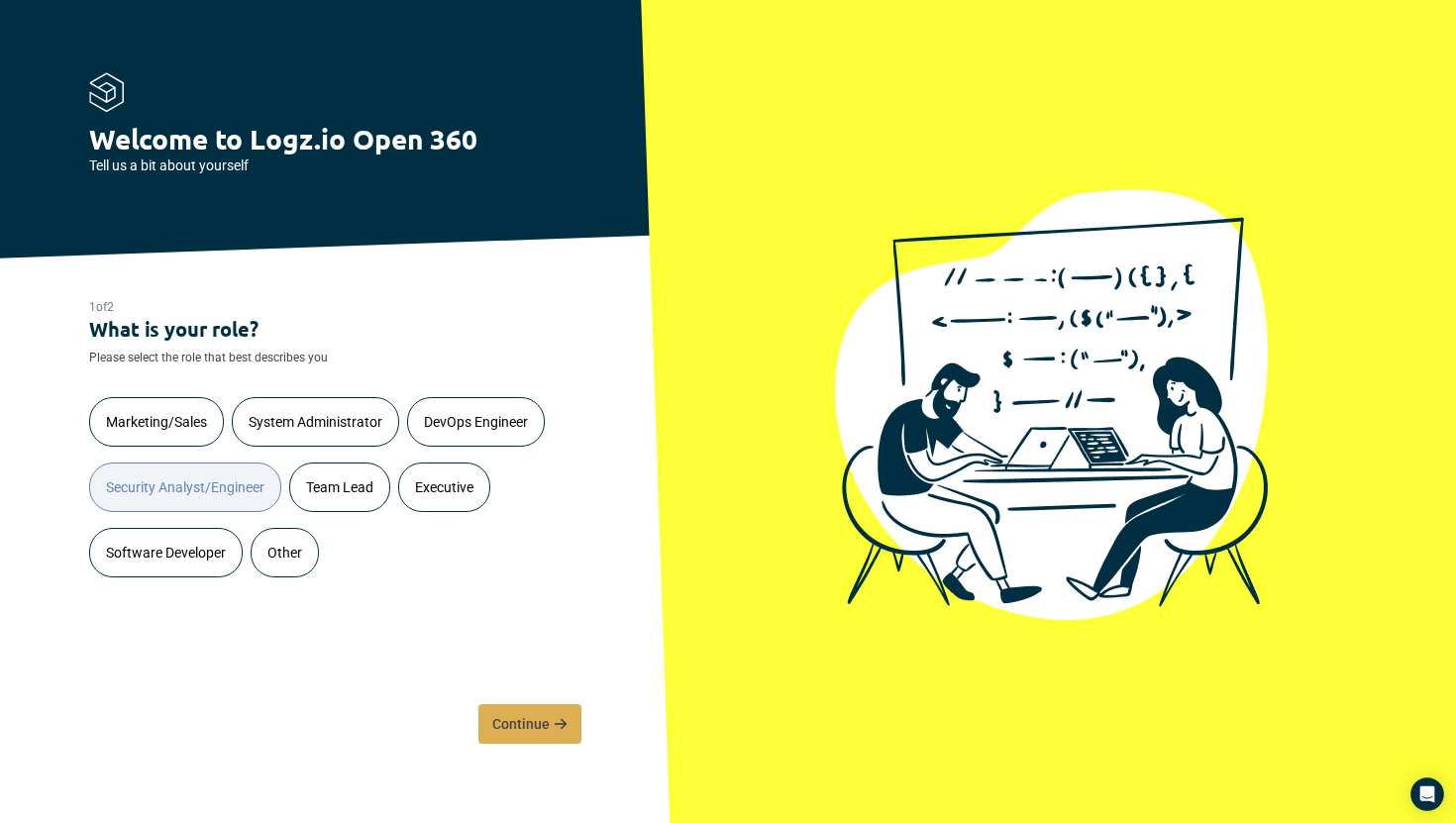 click on "Continue" at bounding box center [521, 724] 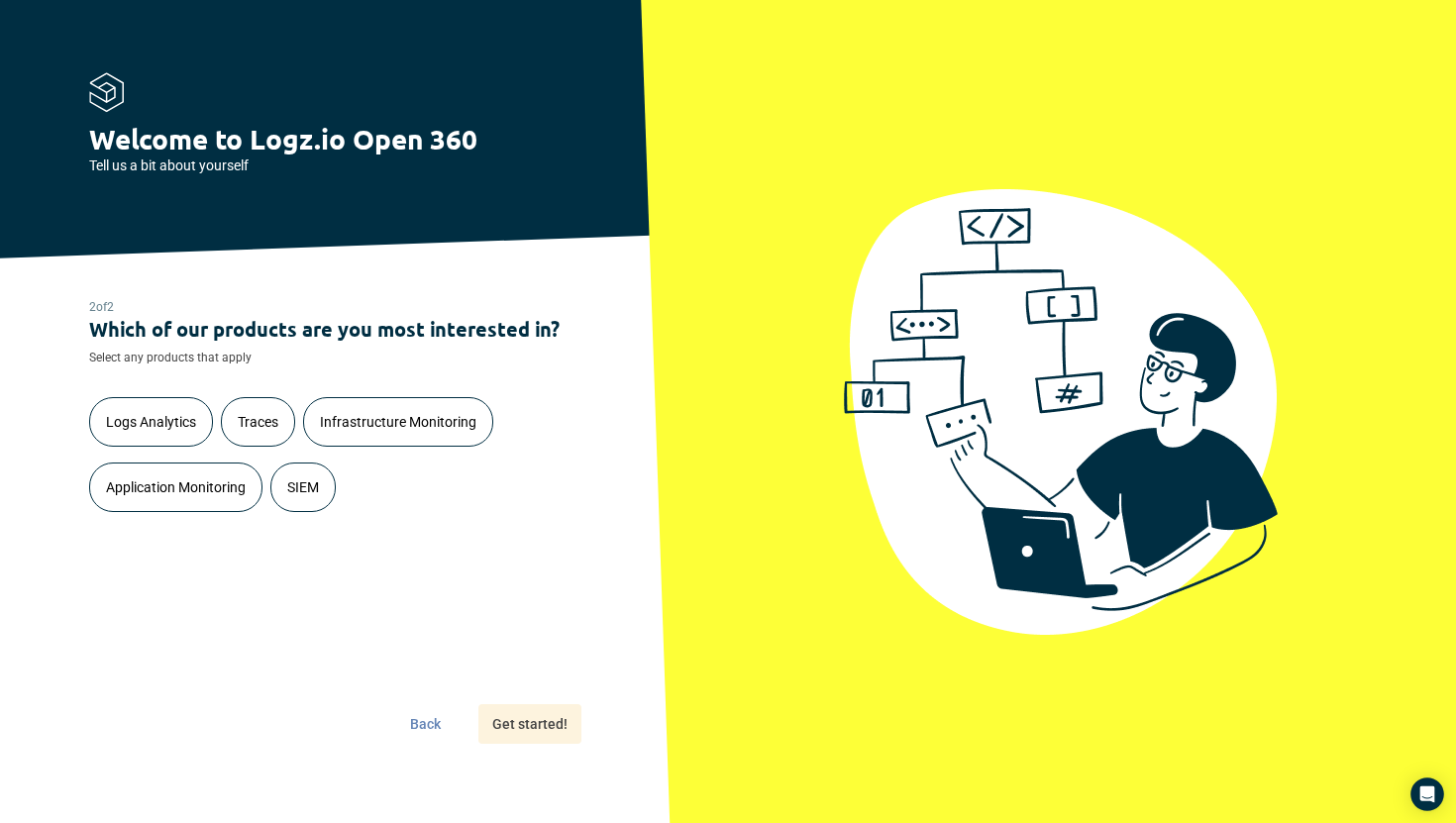 click on "Logs Analytics" at bounding box center (151, 422) 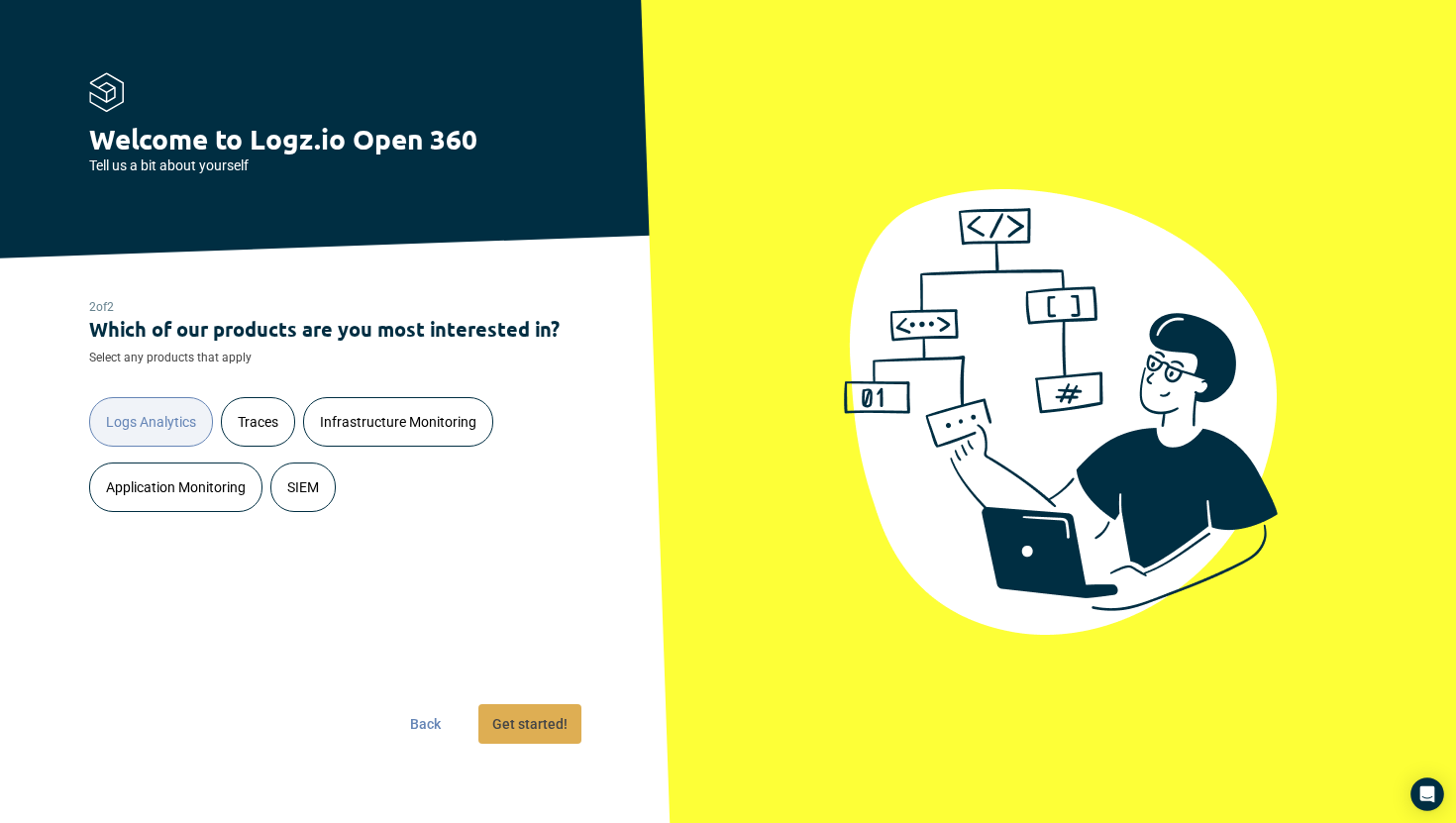 click on "Infrastructure Monitoring" at bounding box center (398, 422) 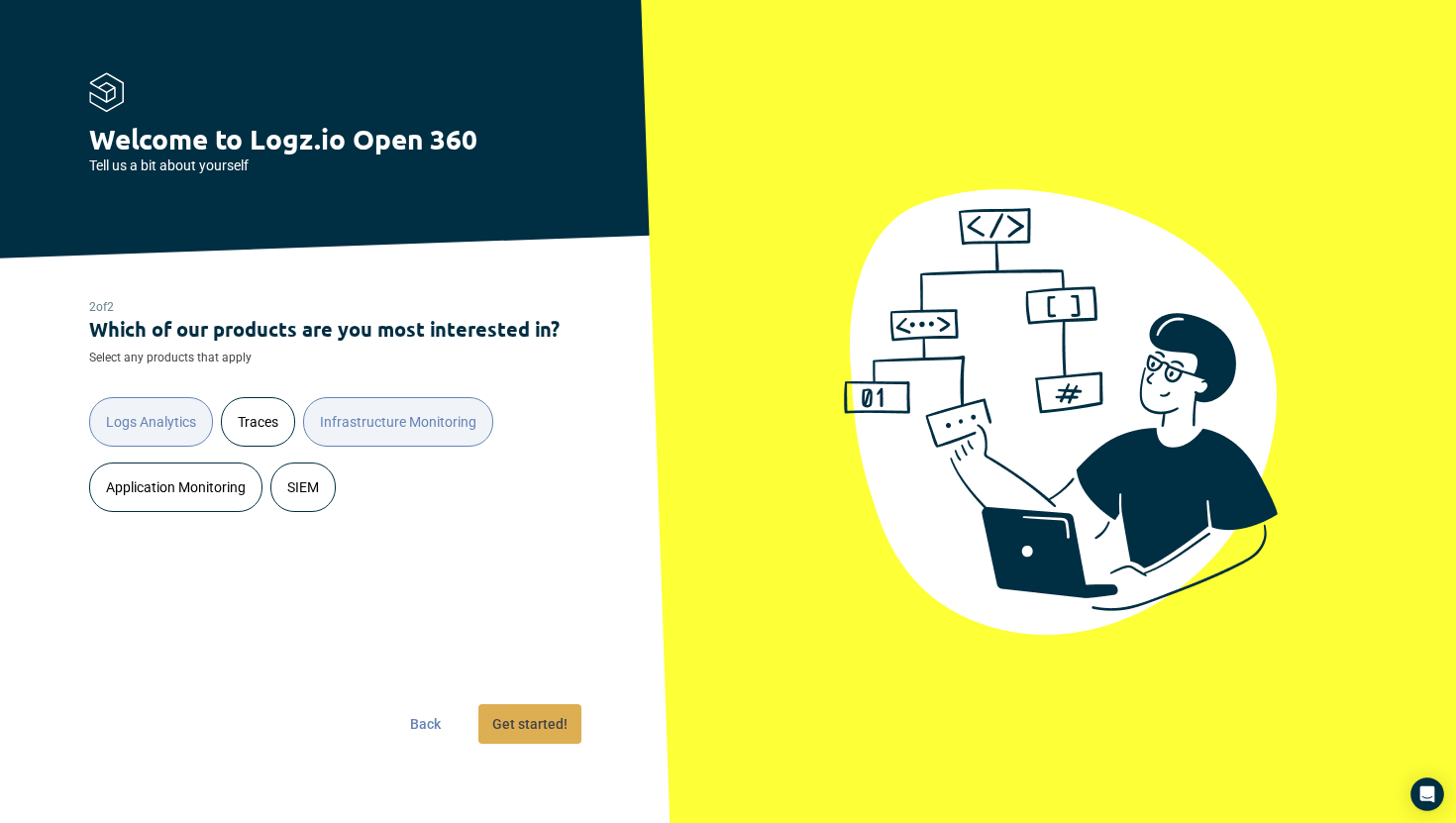 drag, startPoint x: 200, startPoint y: 498, endPoint x: 217, endPoint y: 498, distance: 17 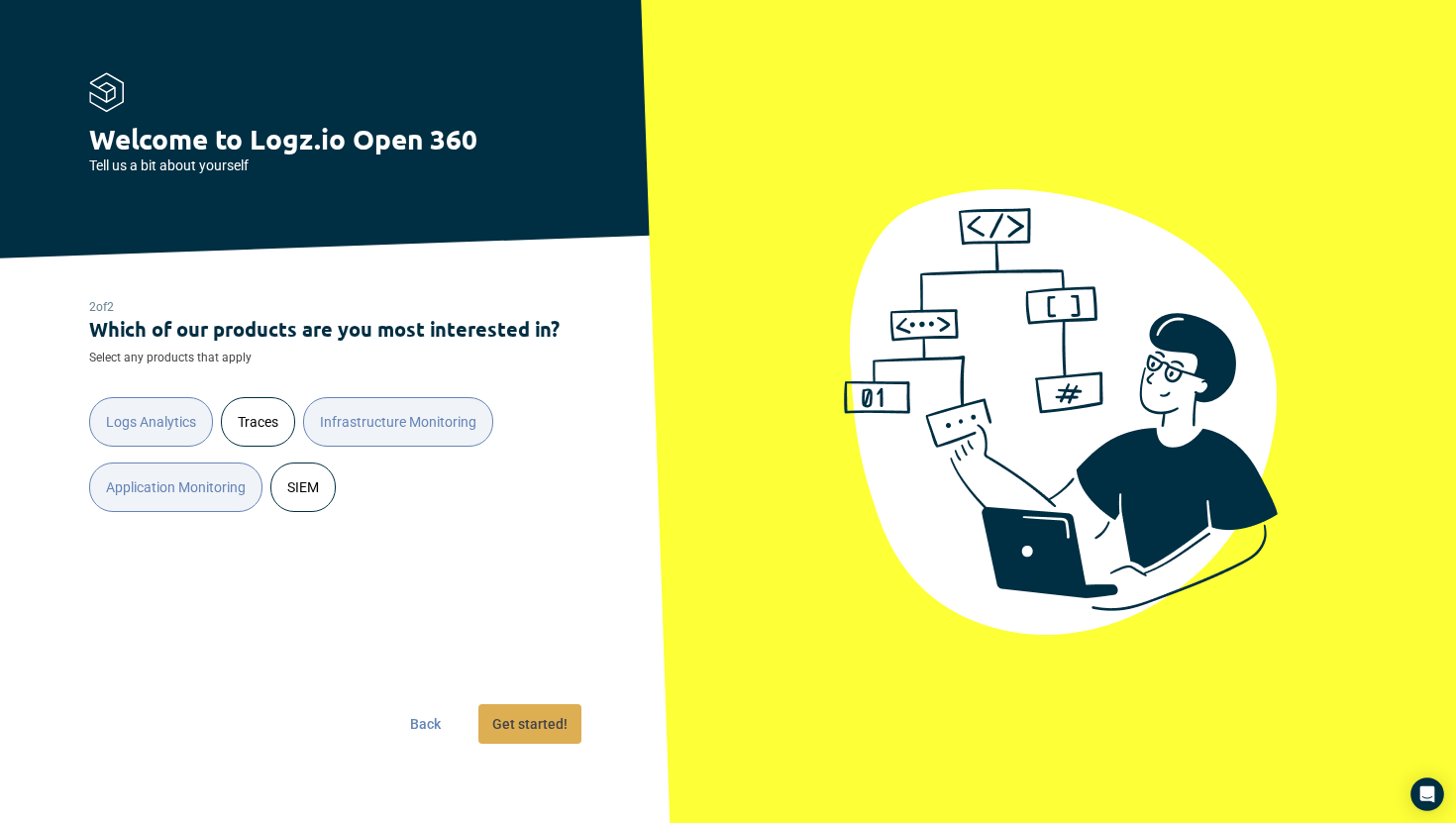 click on "SIEM" at bounding box center [303, 487] 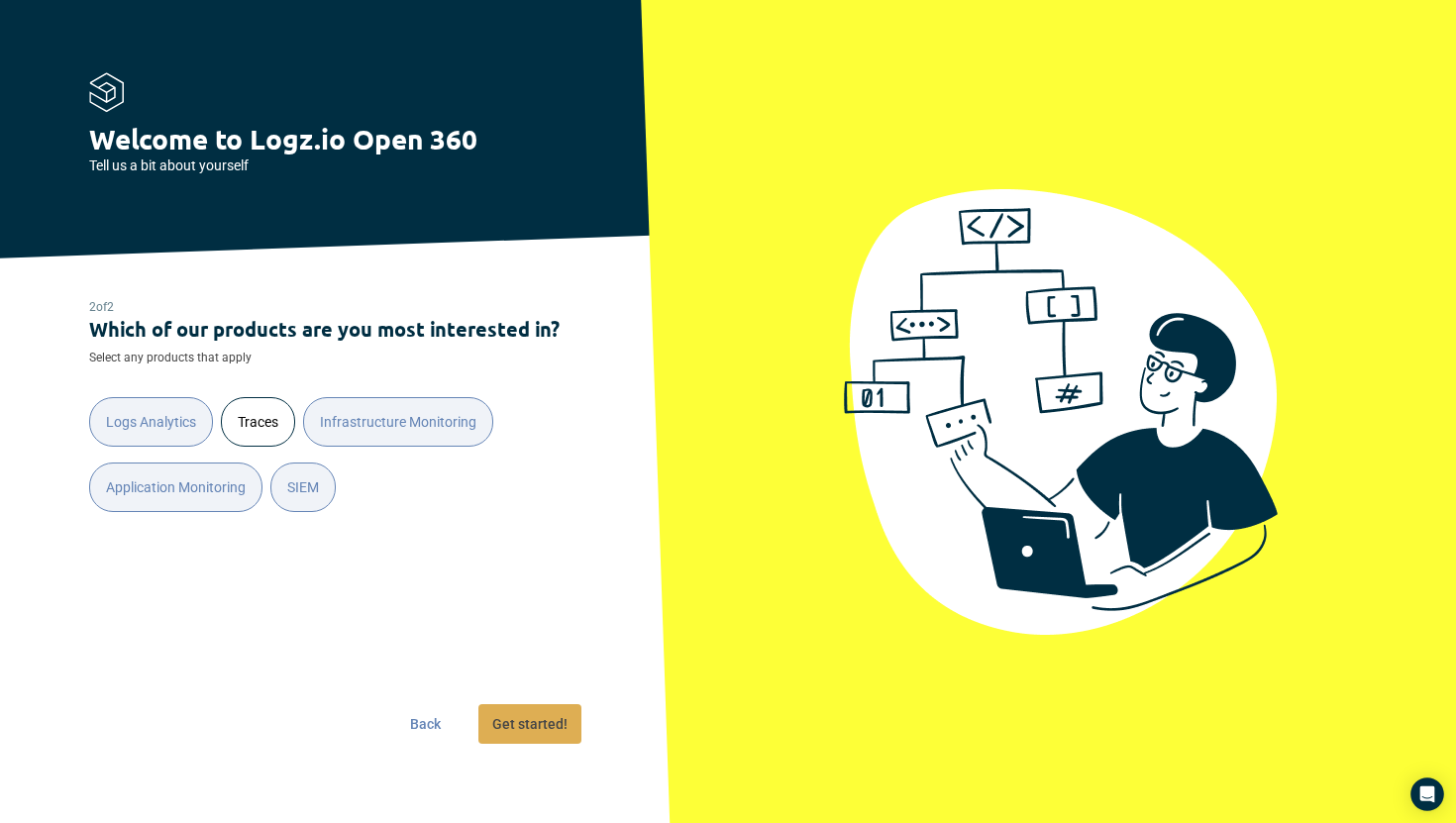 click on "Traces" at bounding box center [258, 422] 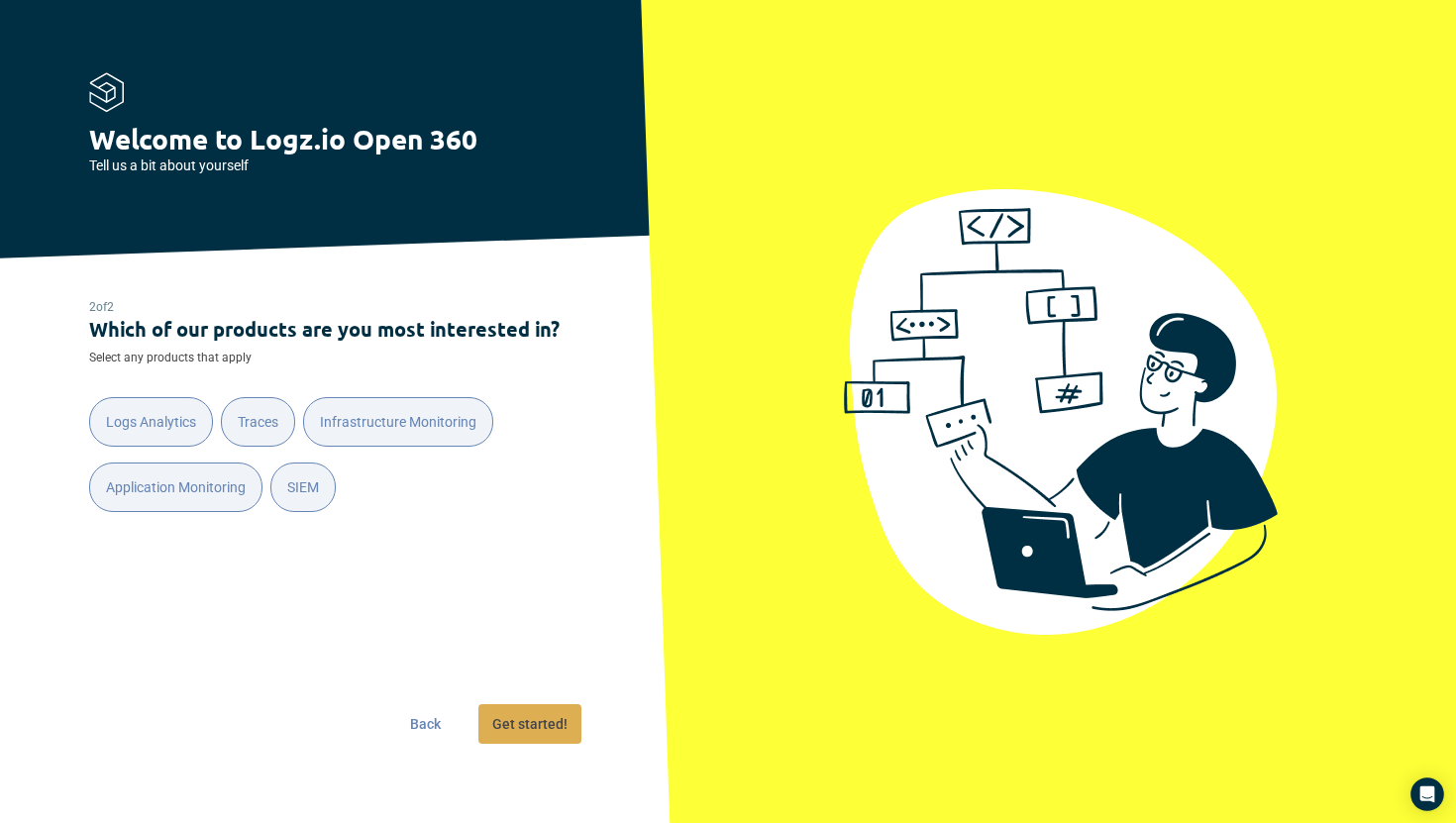click on "Get started!" at bounding box center (530, 724) 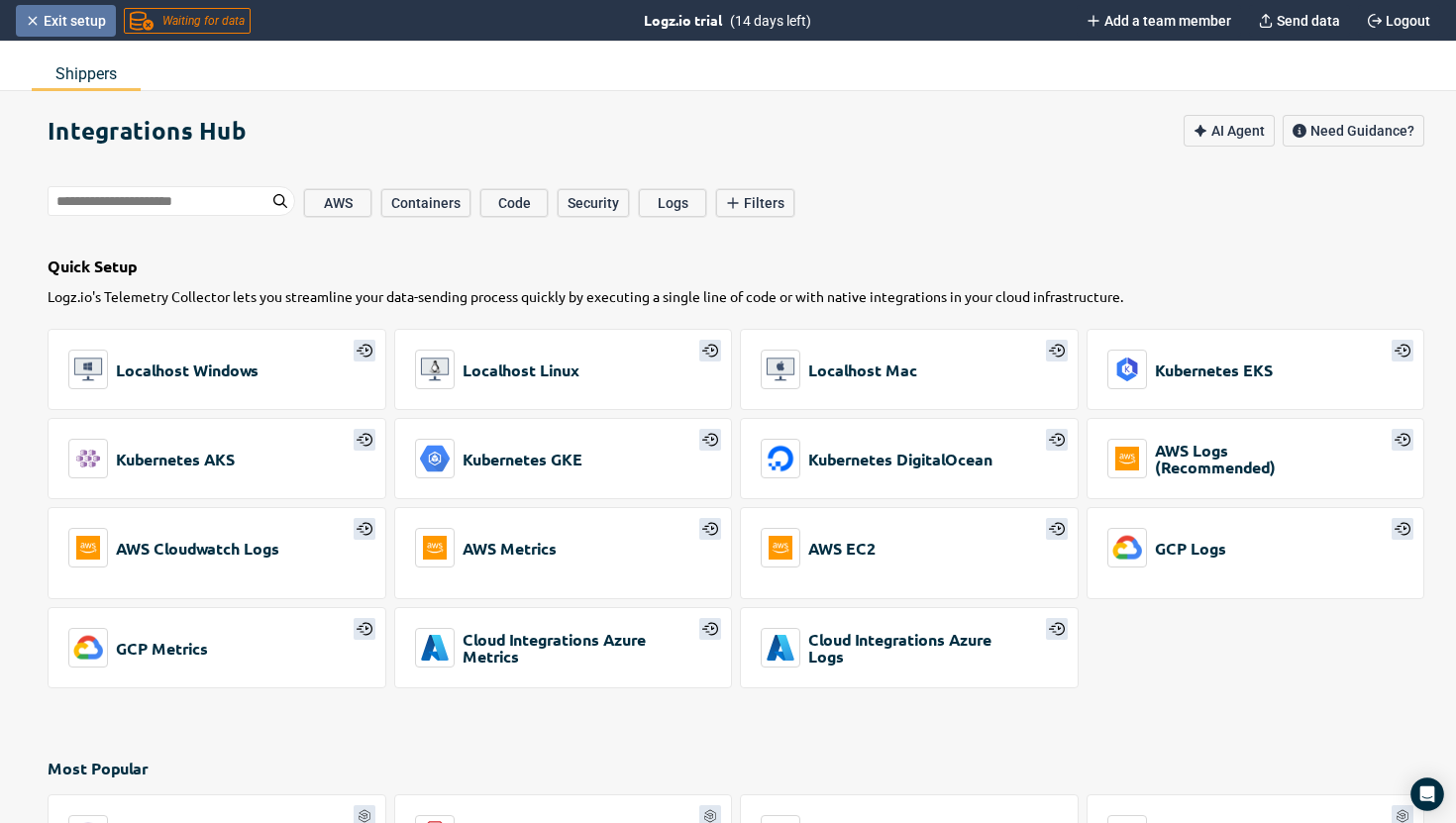 click 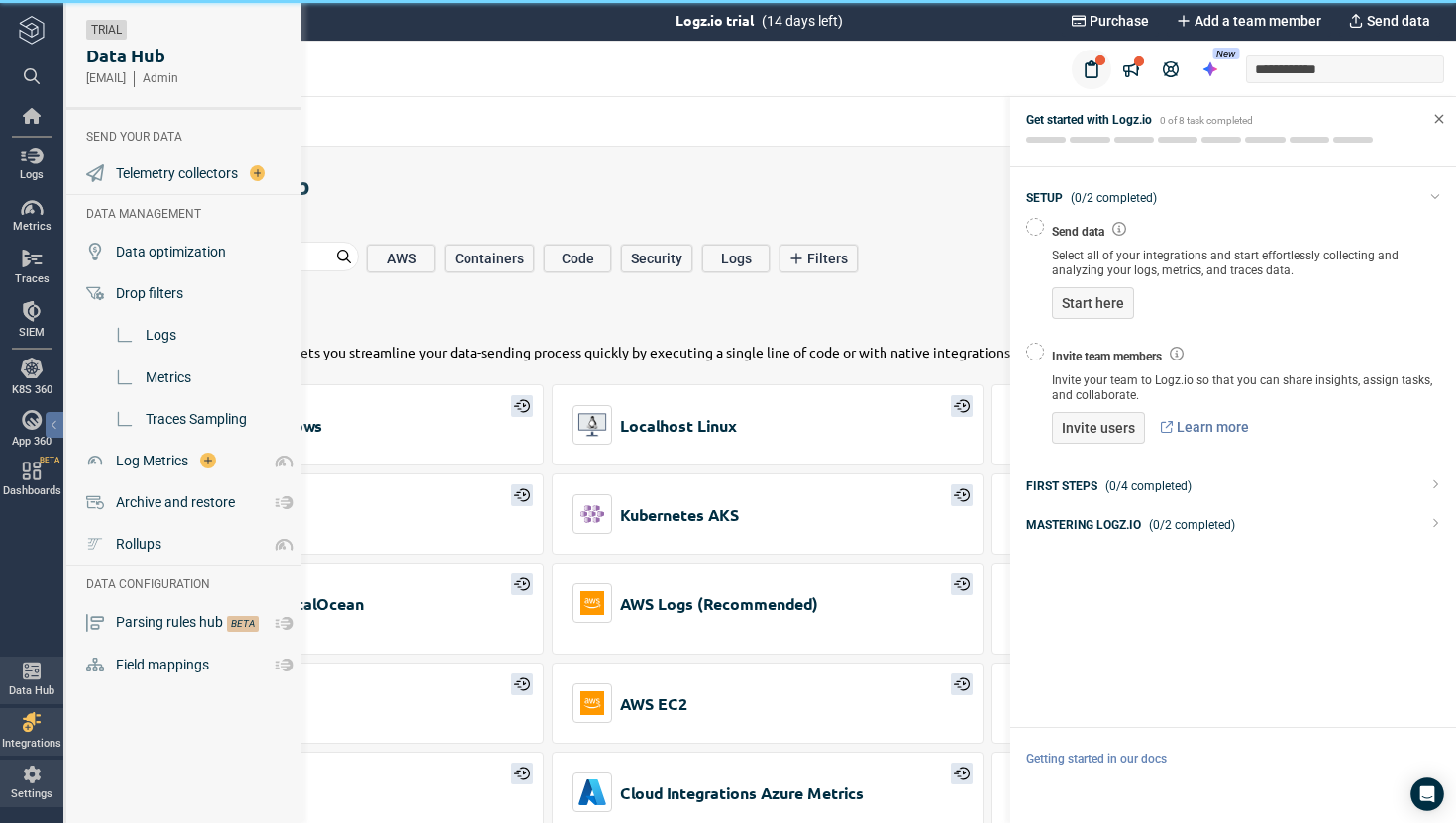 click on "Settings" at bounding box center (32, 783) 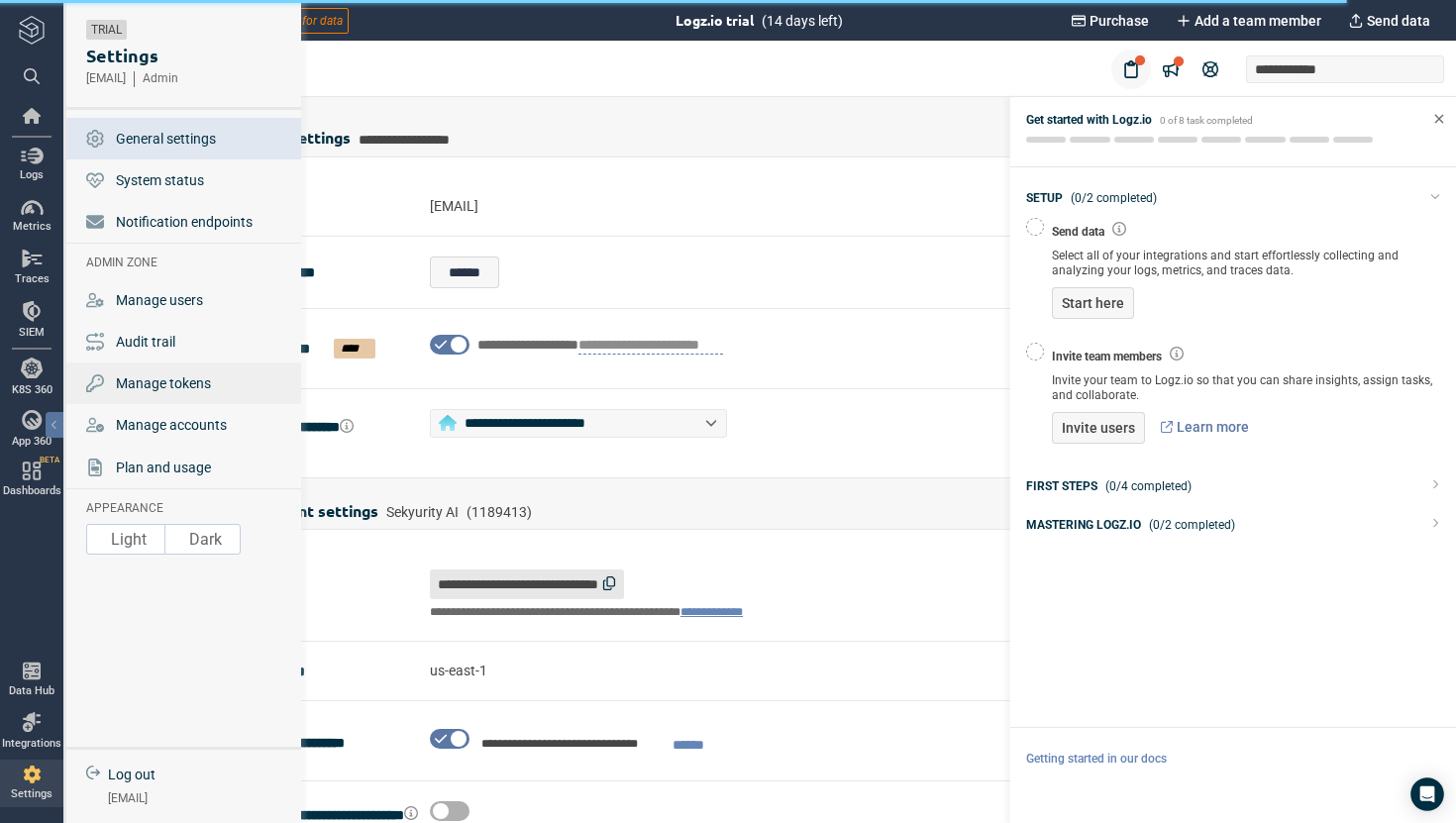 click on "Manage tokens" at bounding box center (163, 383) 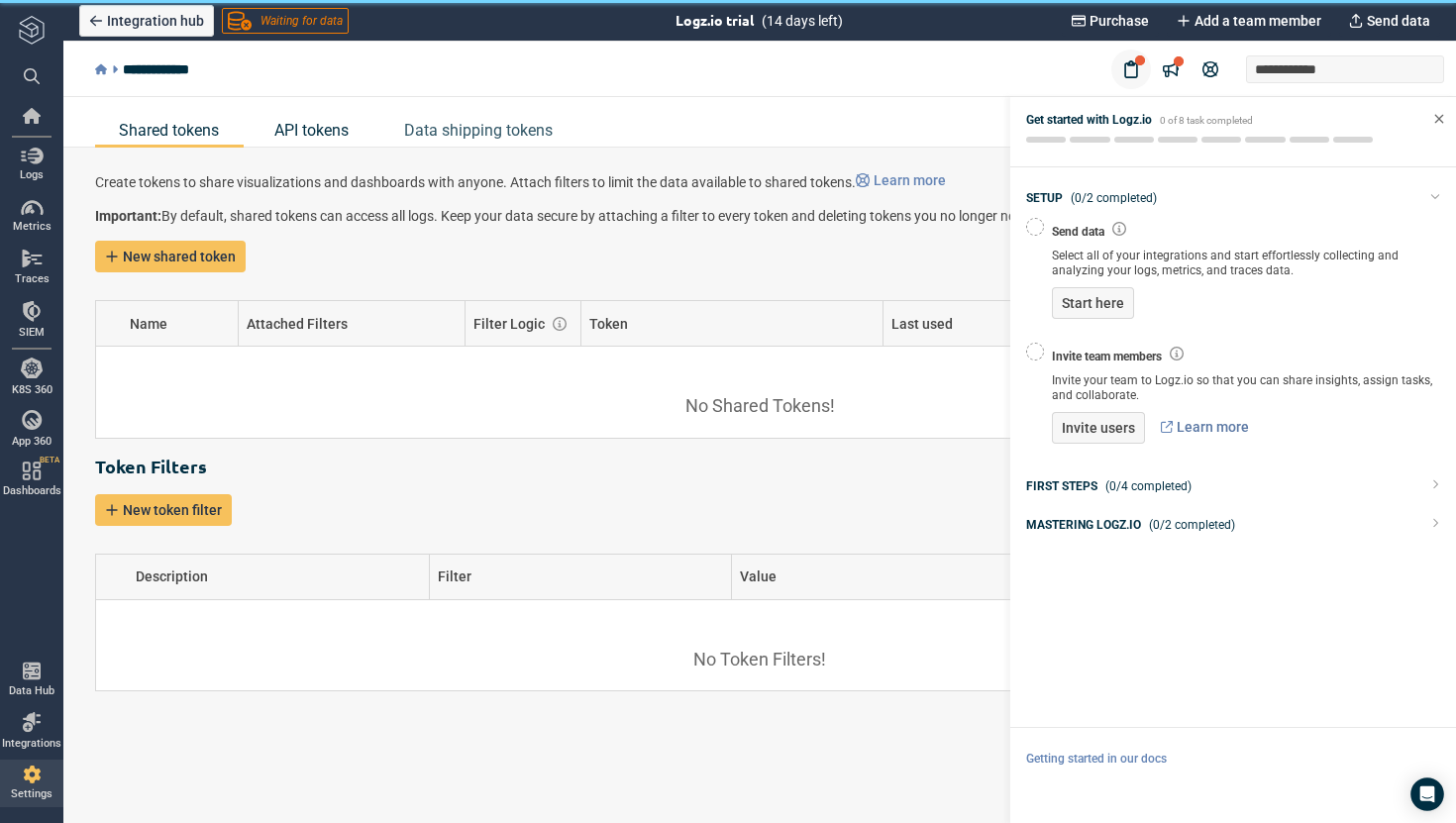 click on "API tokens" at bounding box center (311, 130) 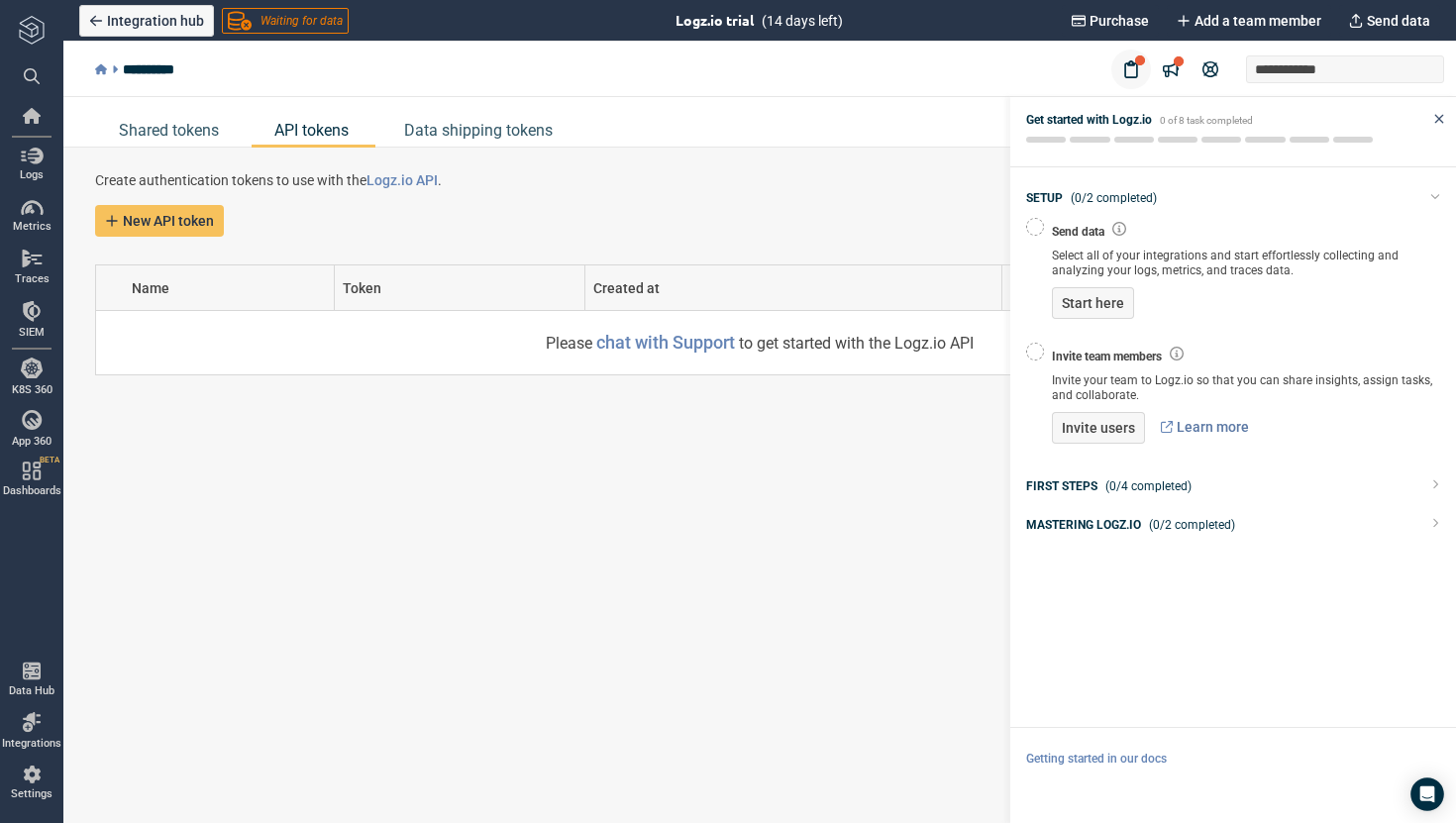 click 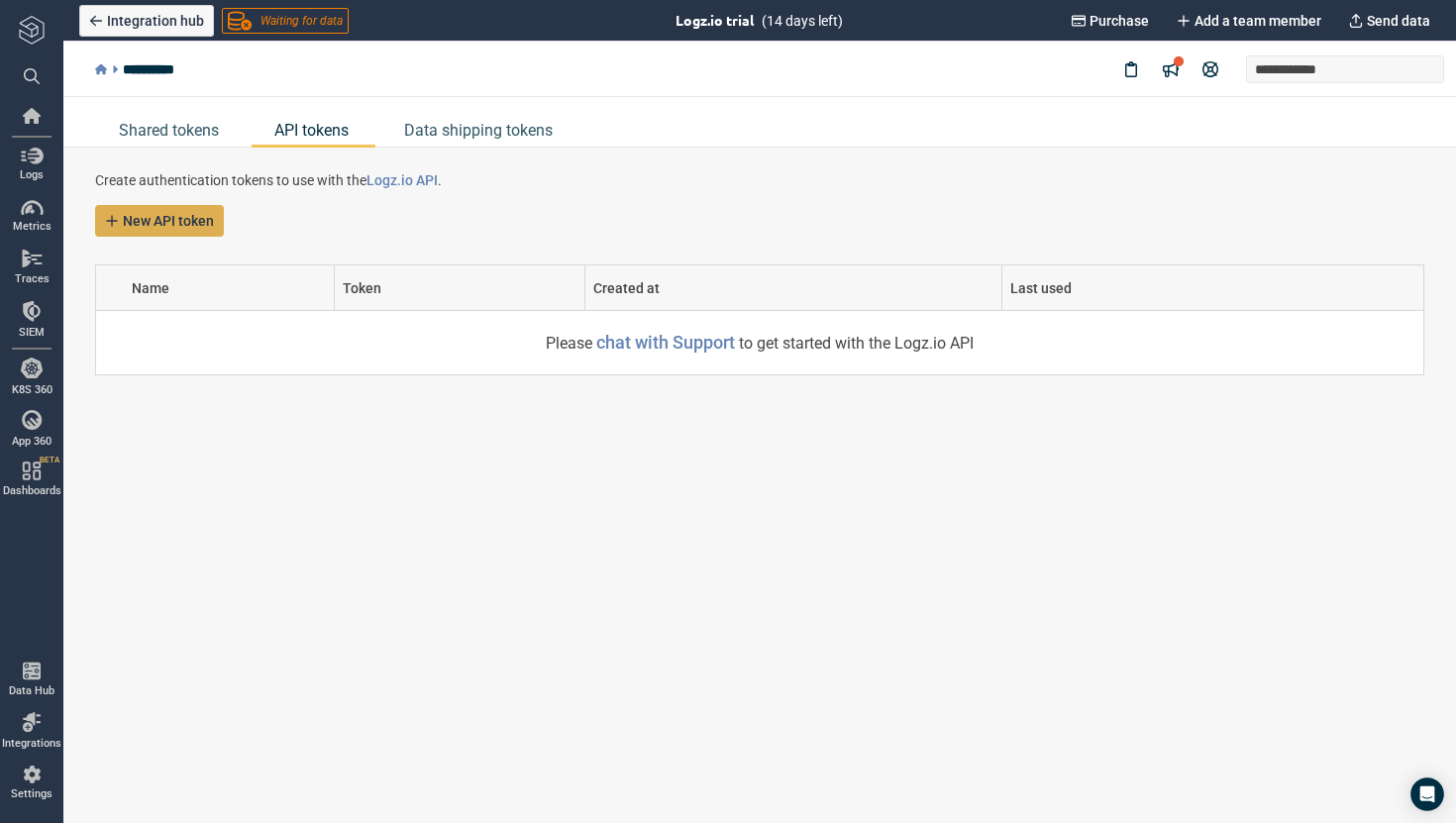 click on "New API token" at bounding box center (168, 221) 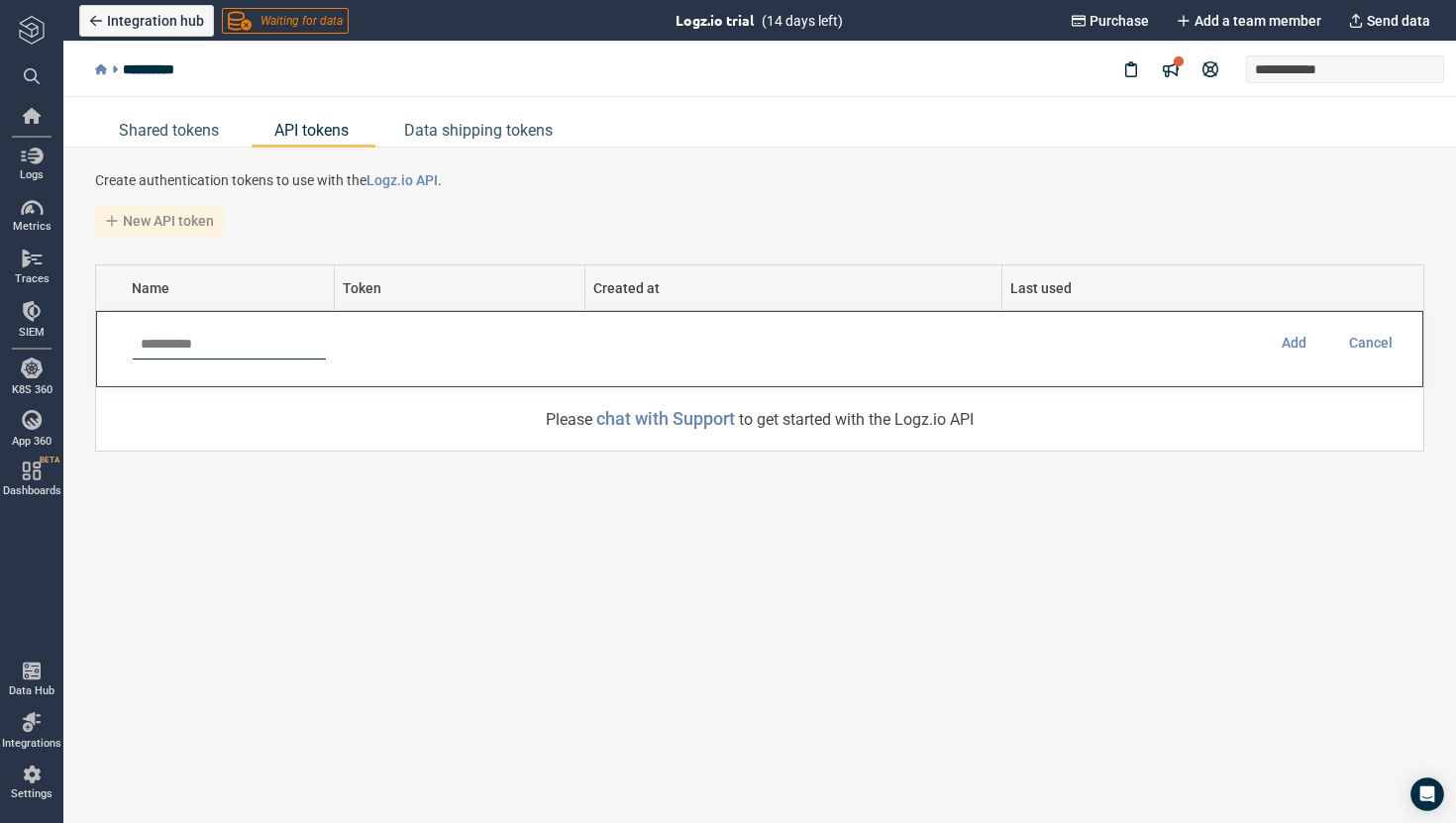 click at bounding box center (229, 345) 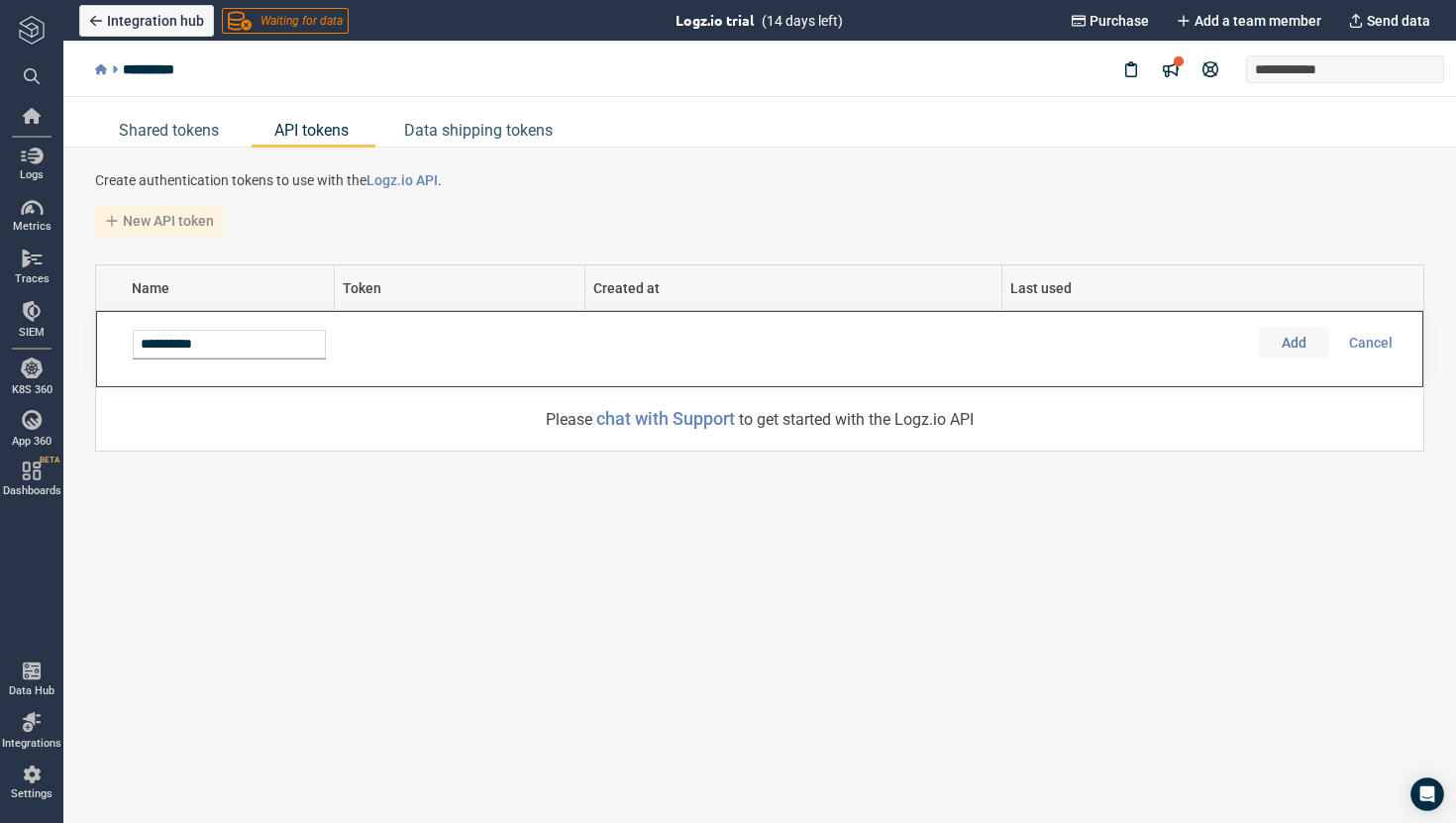 type on "**********" 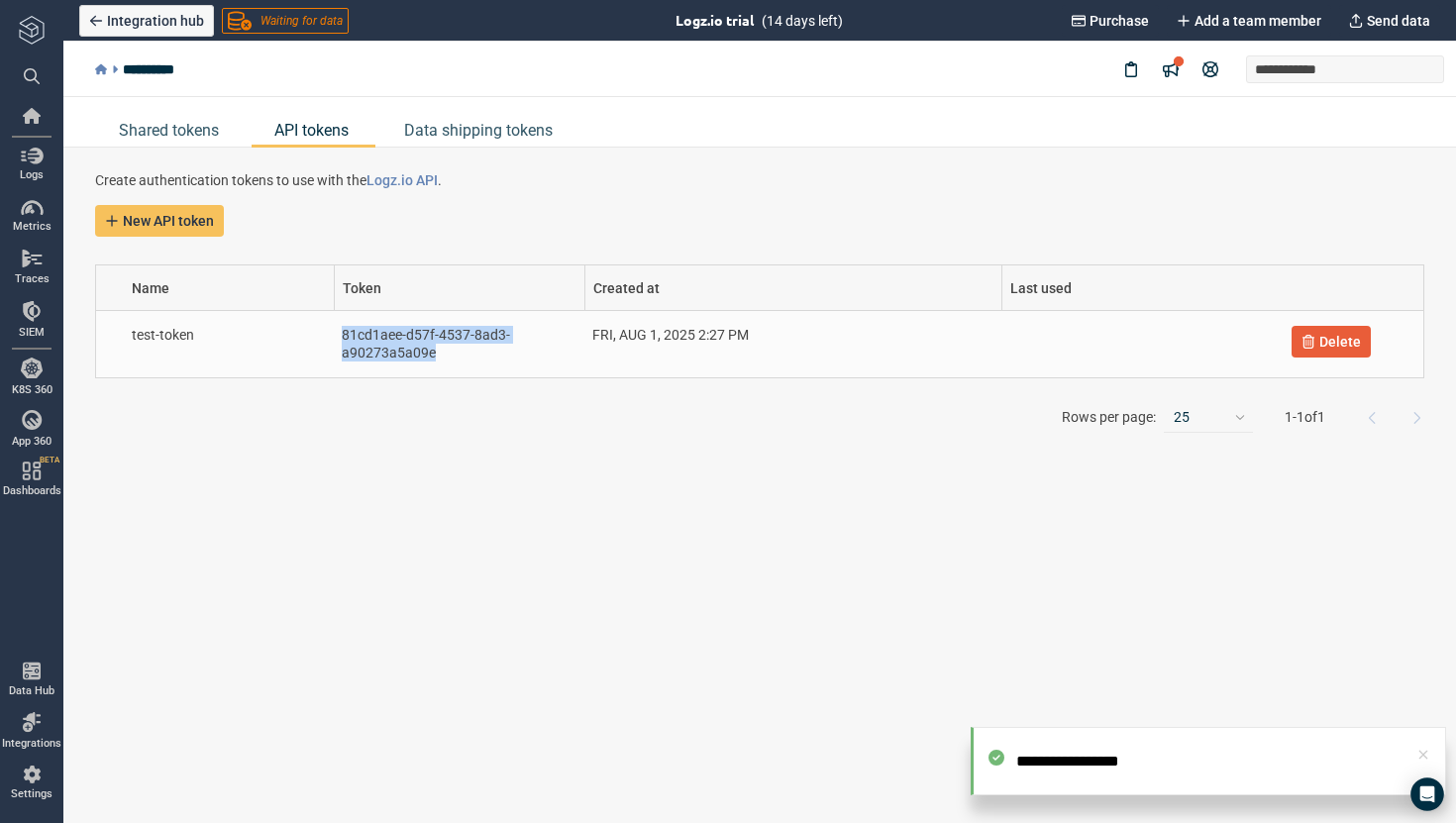 drag, startPoint x: 434, startPoint y: 359, endPoint x: 341, endPoint y: 333, distance: 96.56604 